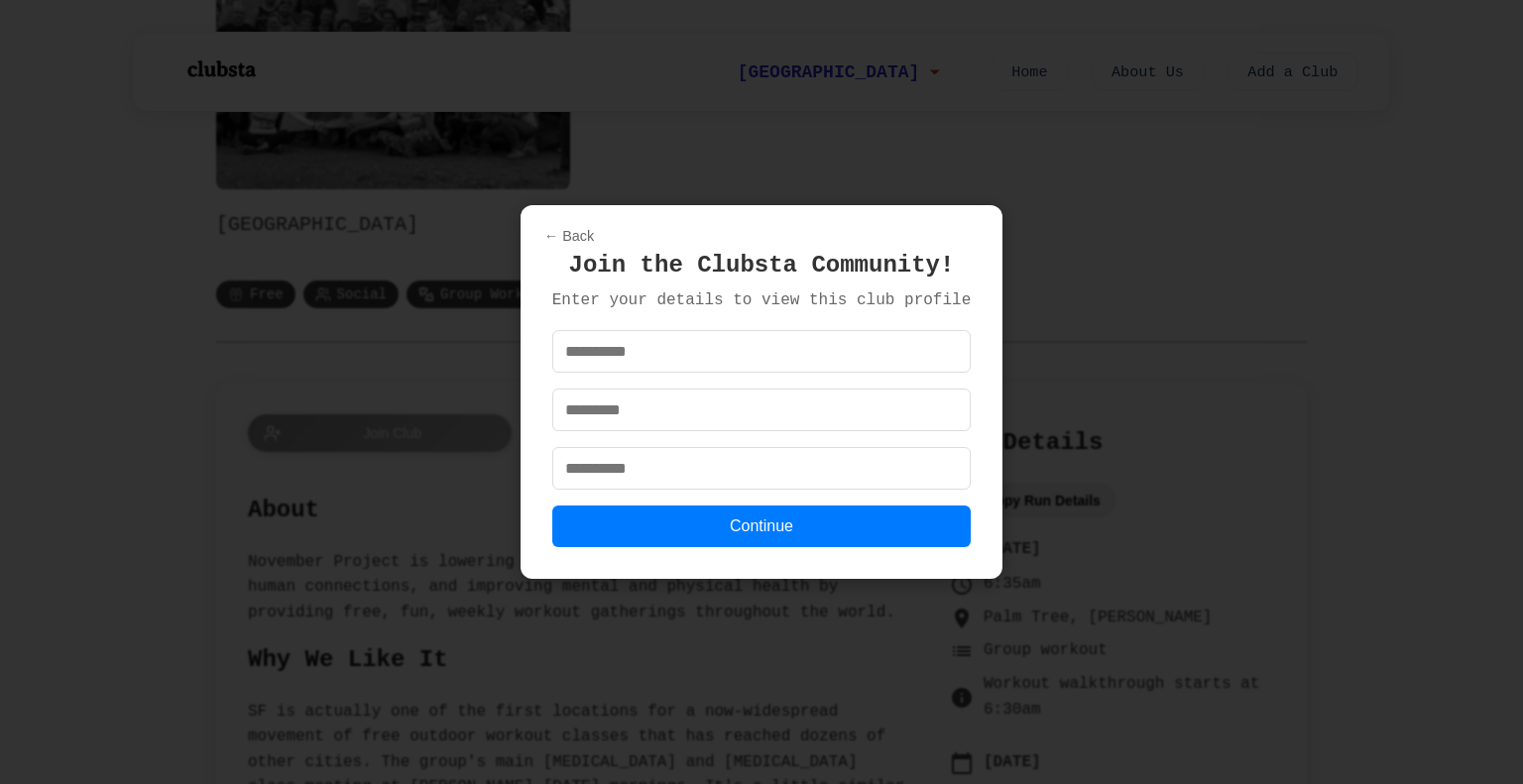 scroll, scrollTop: 547, scrollLeft: 0, axis: vertical 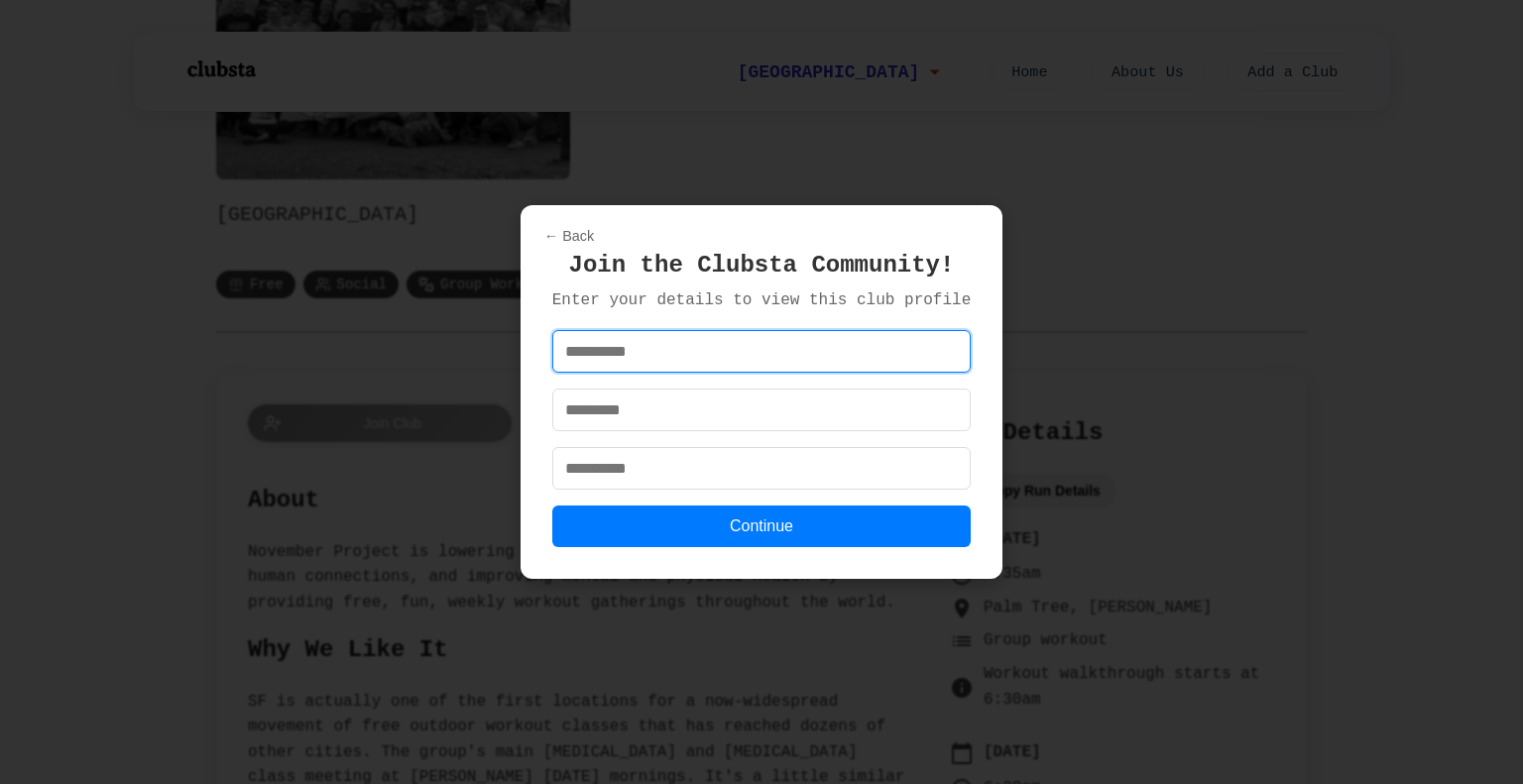 click at bounding box center [762, 351] 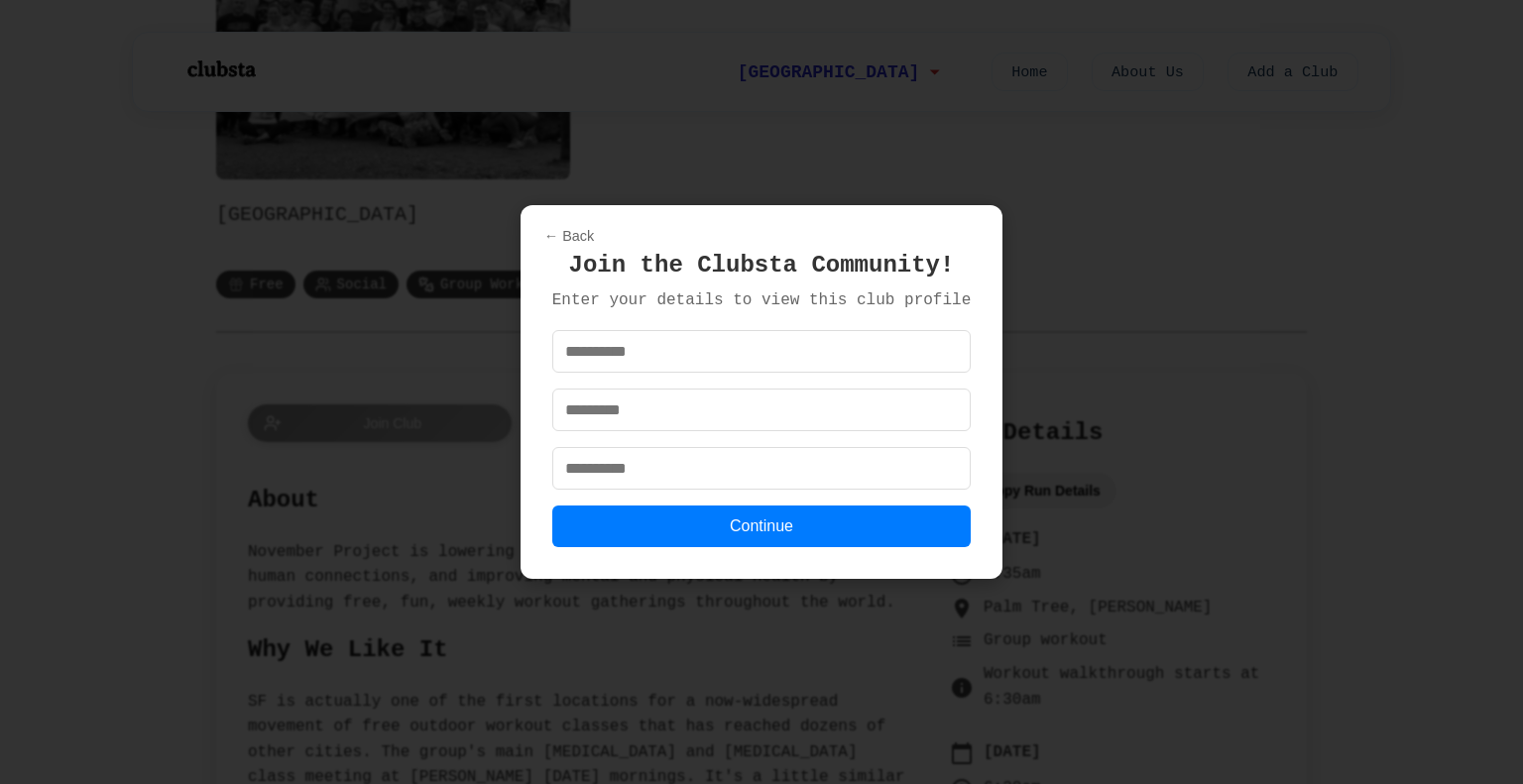 click on "← Back Join the Clubsta Community! Enter your details to view this club profile Continue" at bounding box center (762, 392) 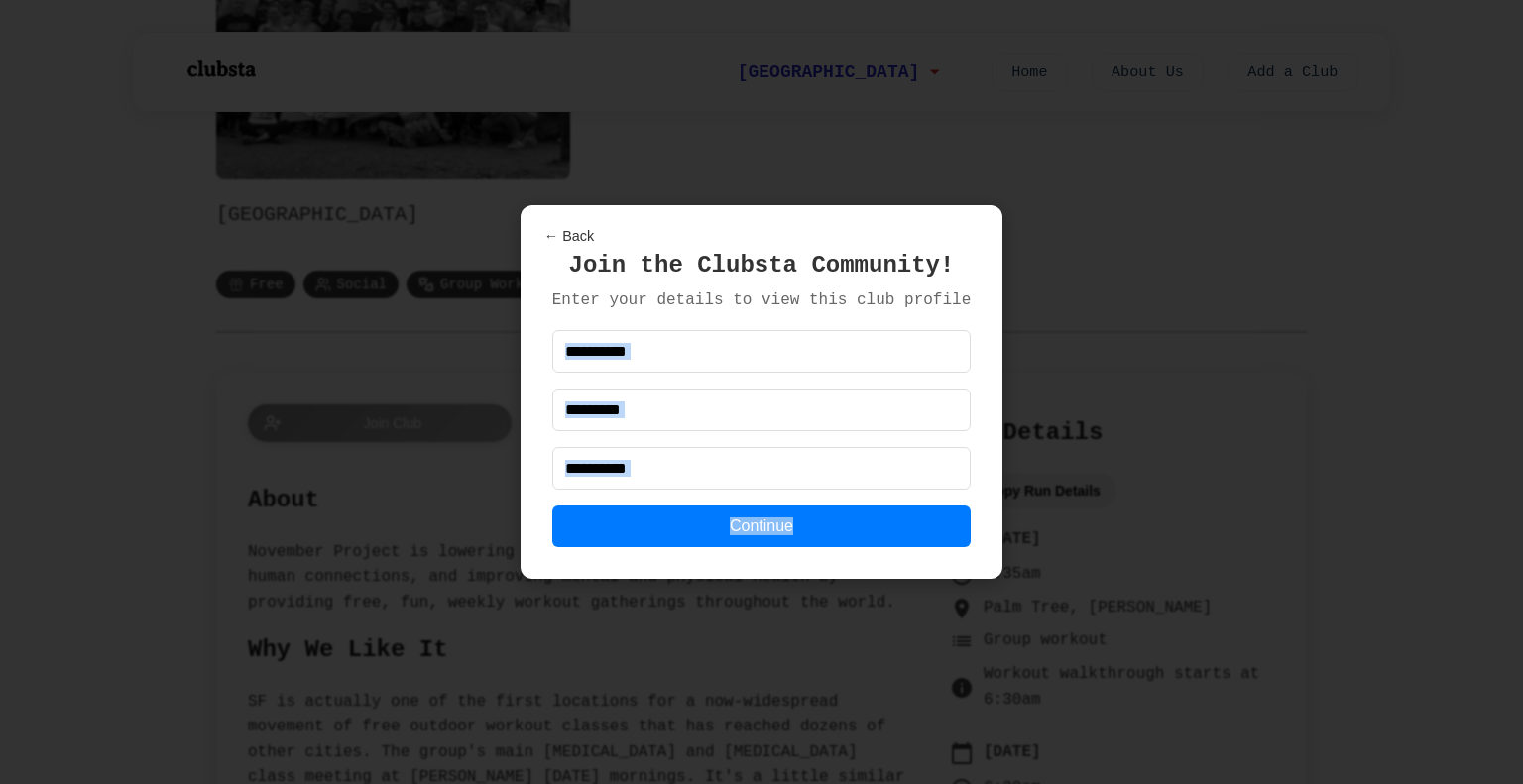 click on "← Back" at bounding box center [569, 236] 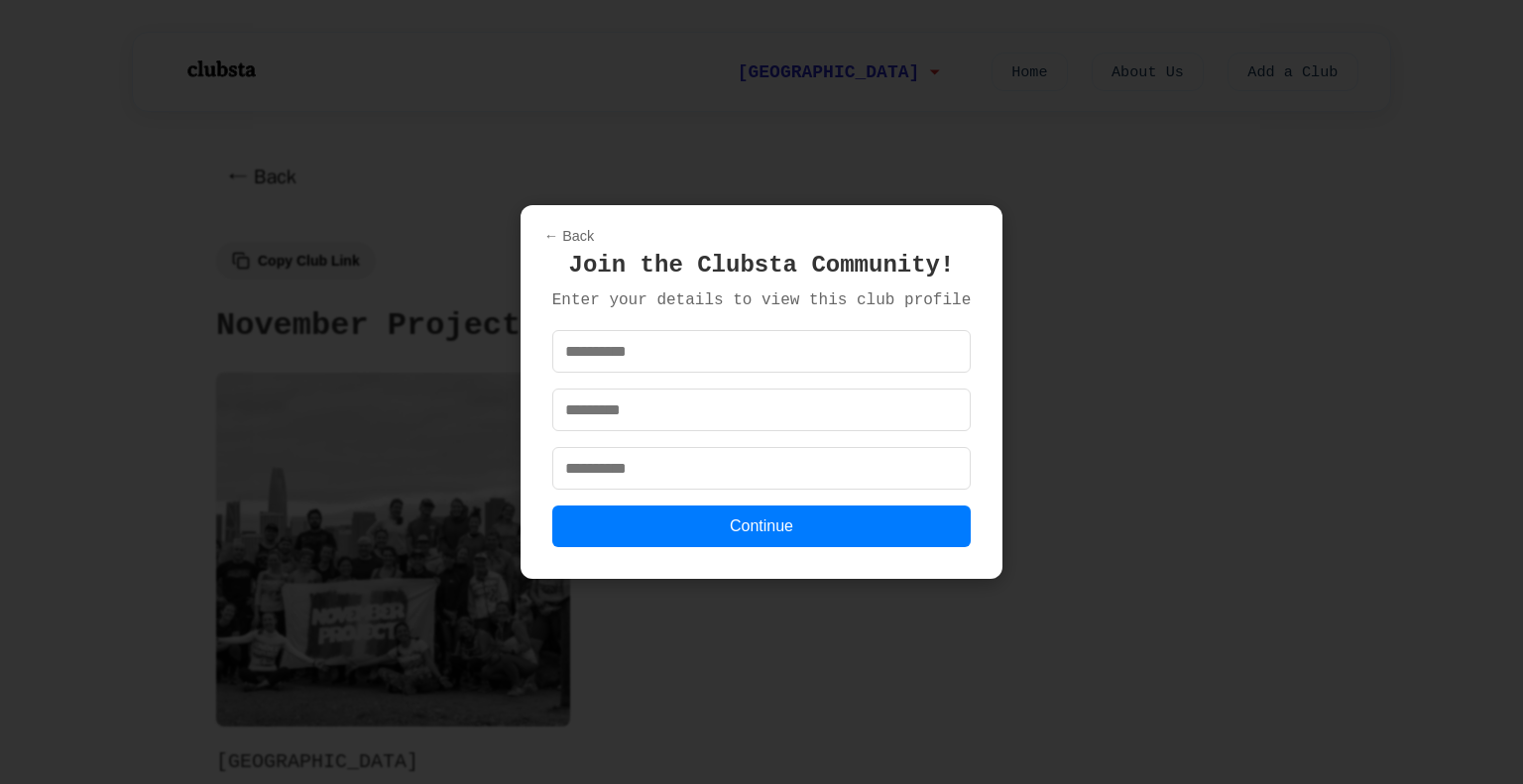 scroll, scrollTop: 547, scrollLeft: 0, axis: vertical 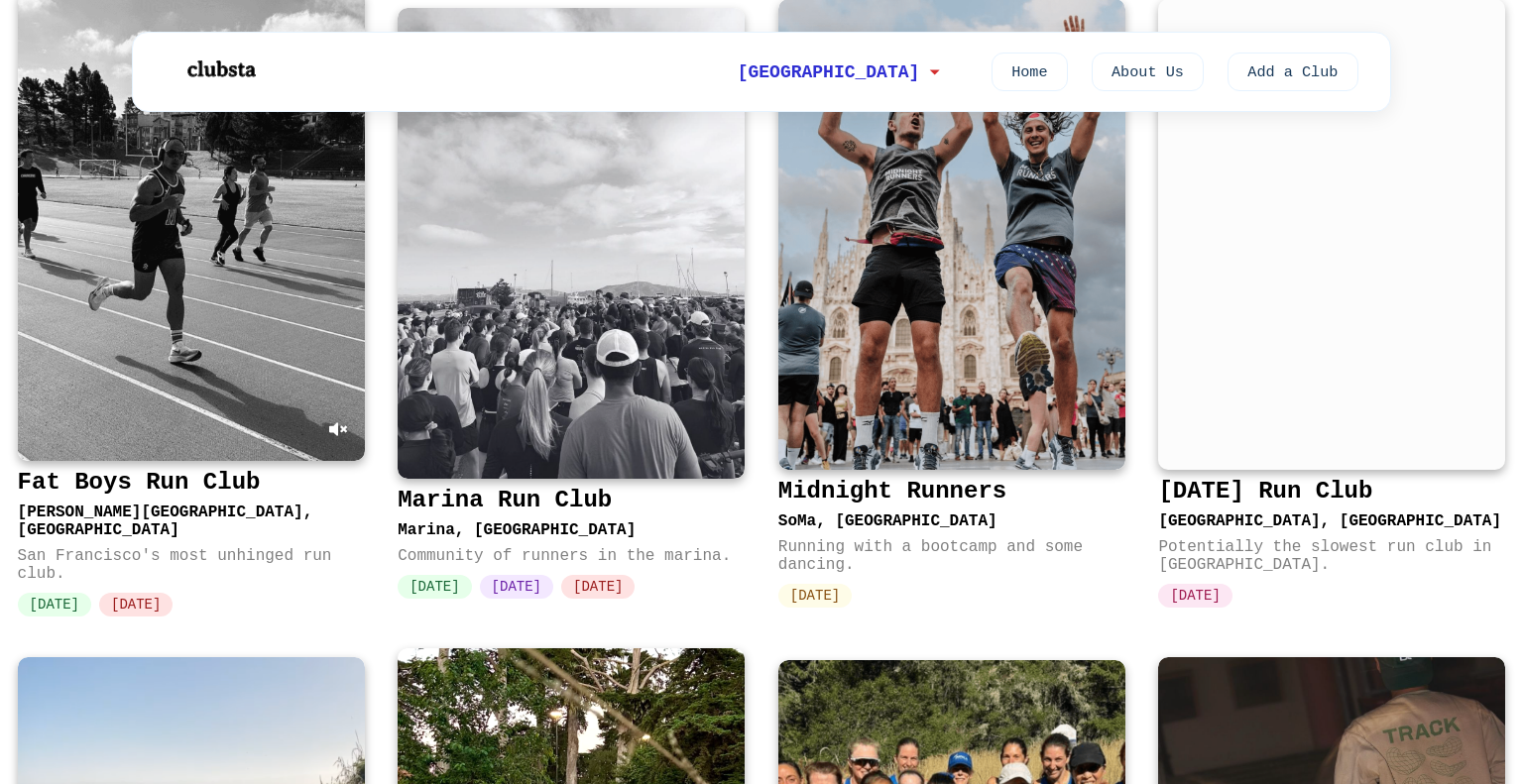 click at bounding box center [191, 225] 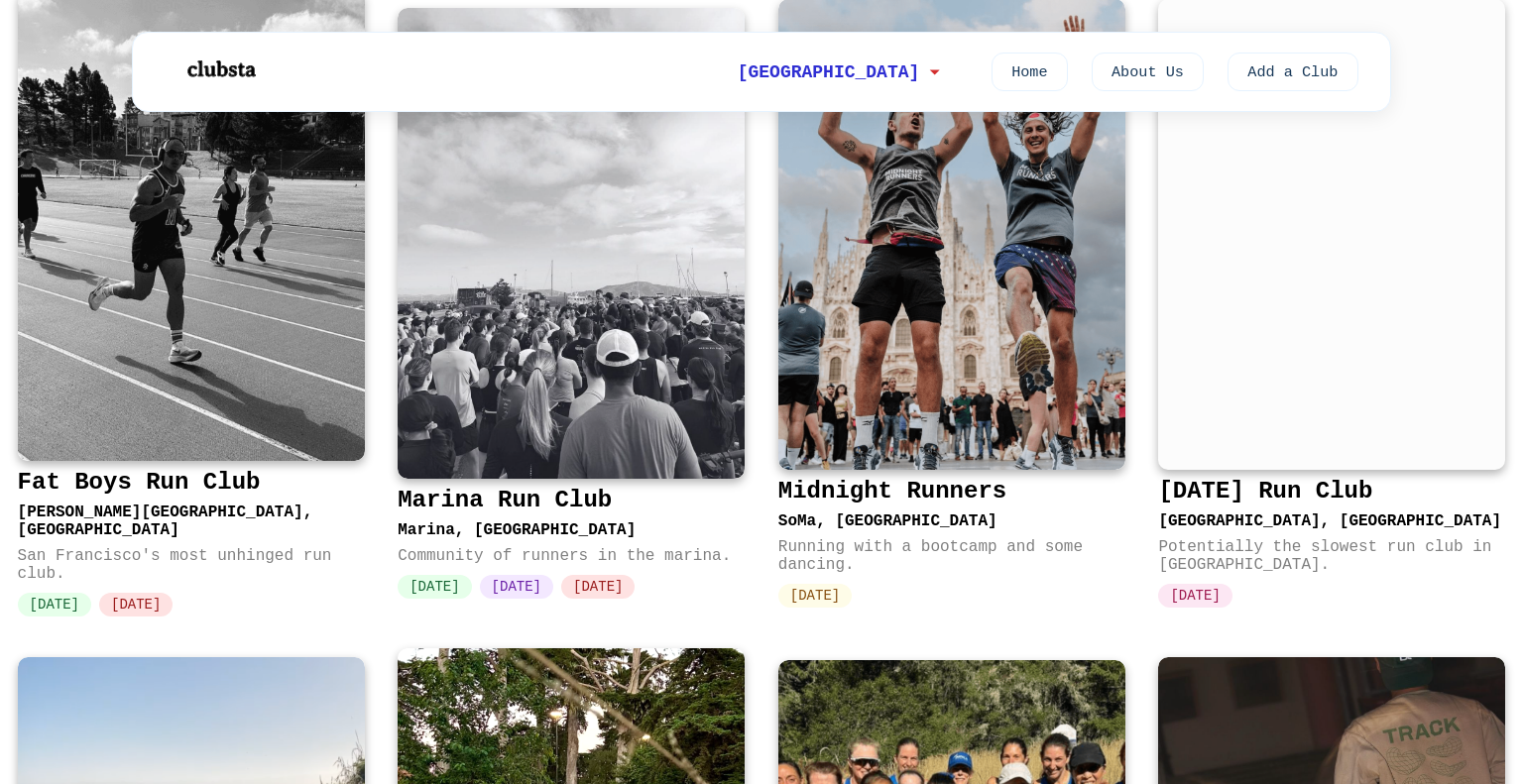 click on "Kezar Stadium, San Francisco" at bounding box center (191, 517) 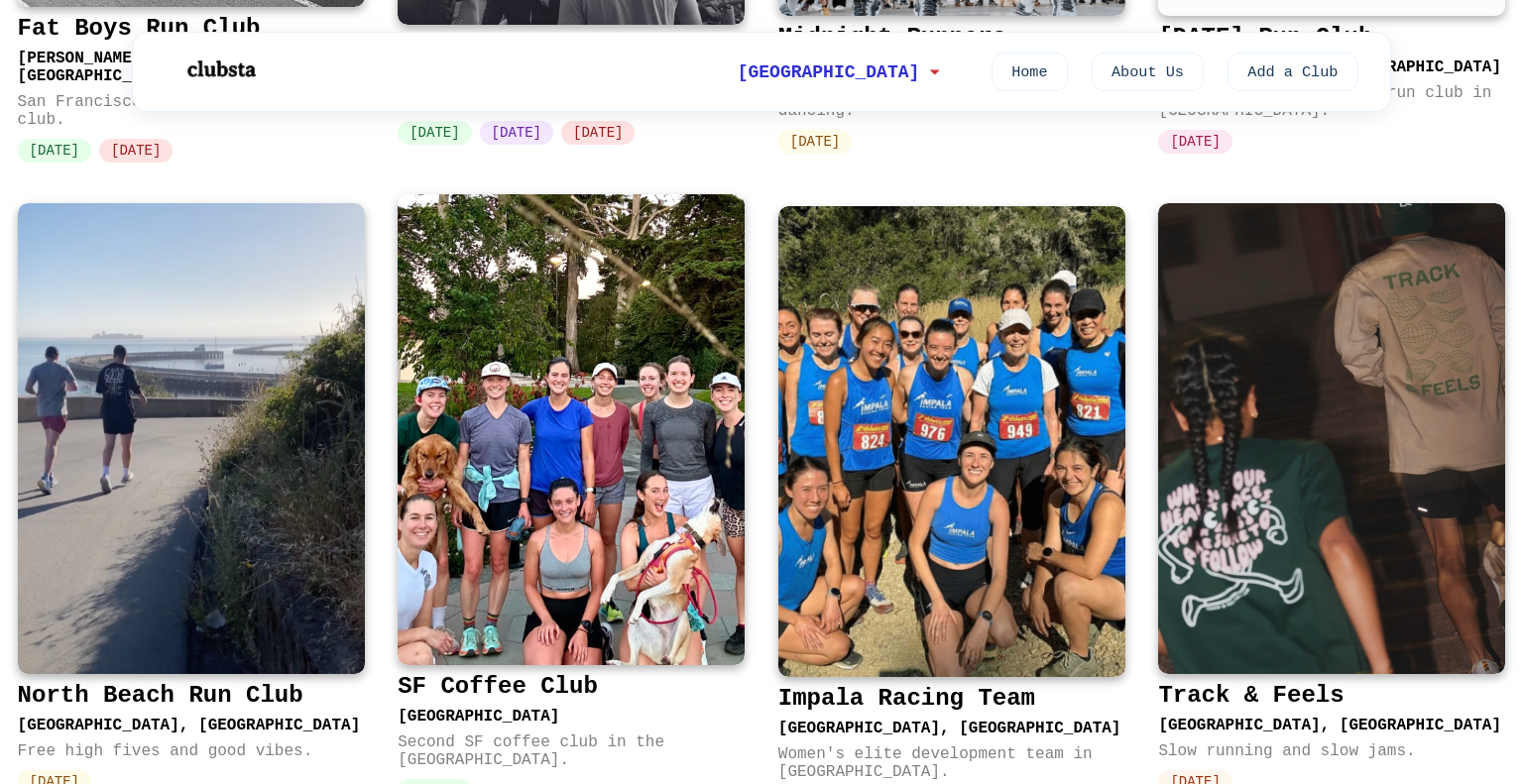 scroll, scrollTop: 983, scrollLeft: 0, axis: vertical 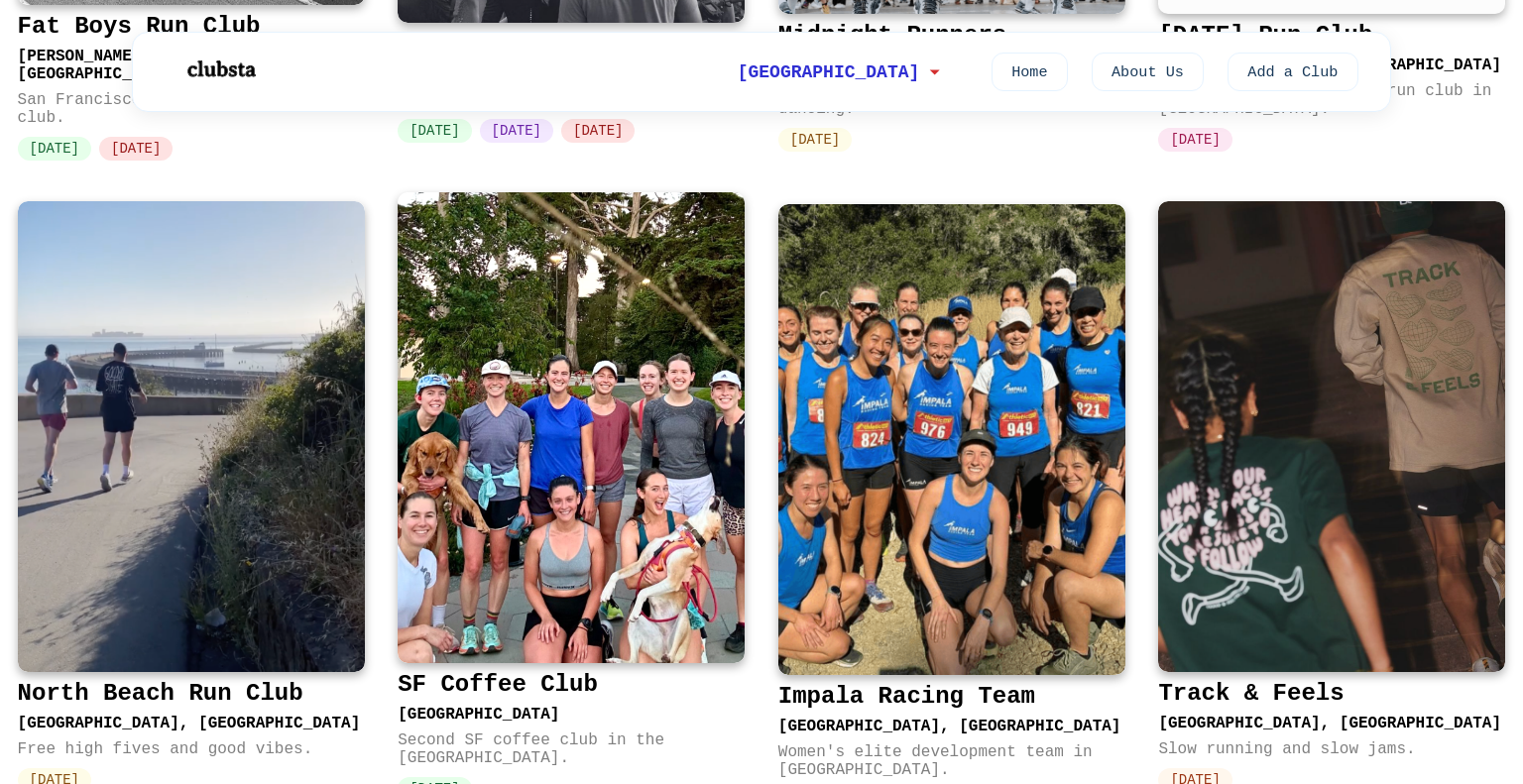 click on "SF Coffee Club" at bounding box center (498, 684) 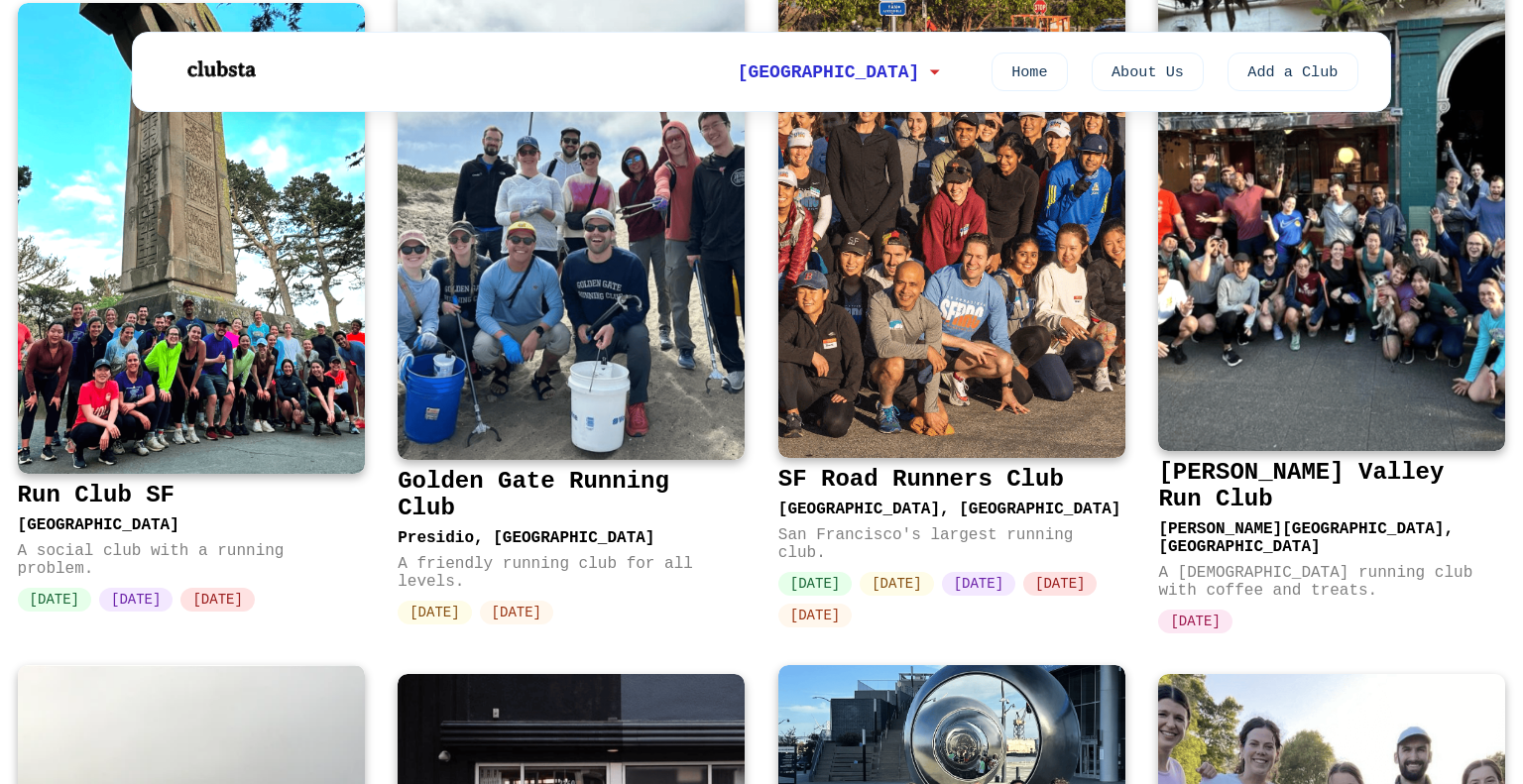 scroll, scrollTop: 1840, scrollLeft: 0, axis: vertical 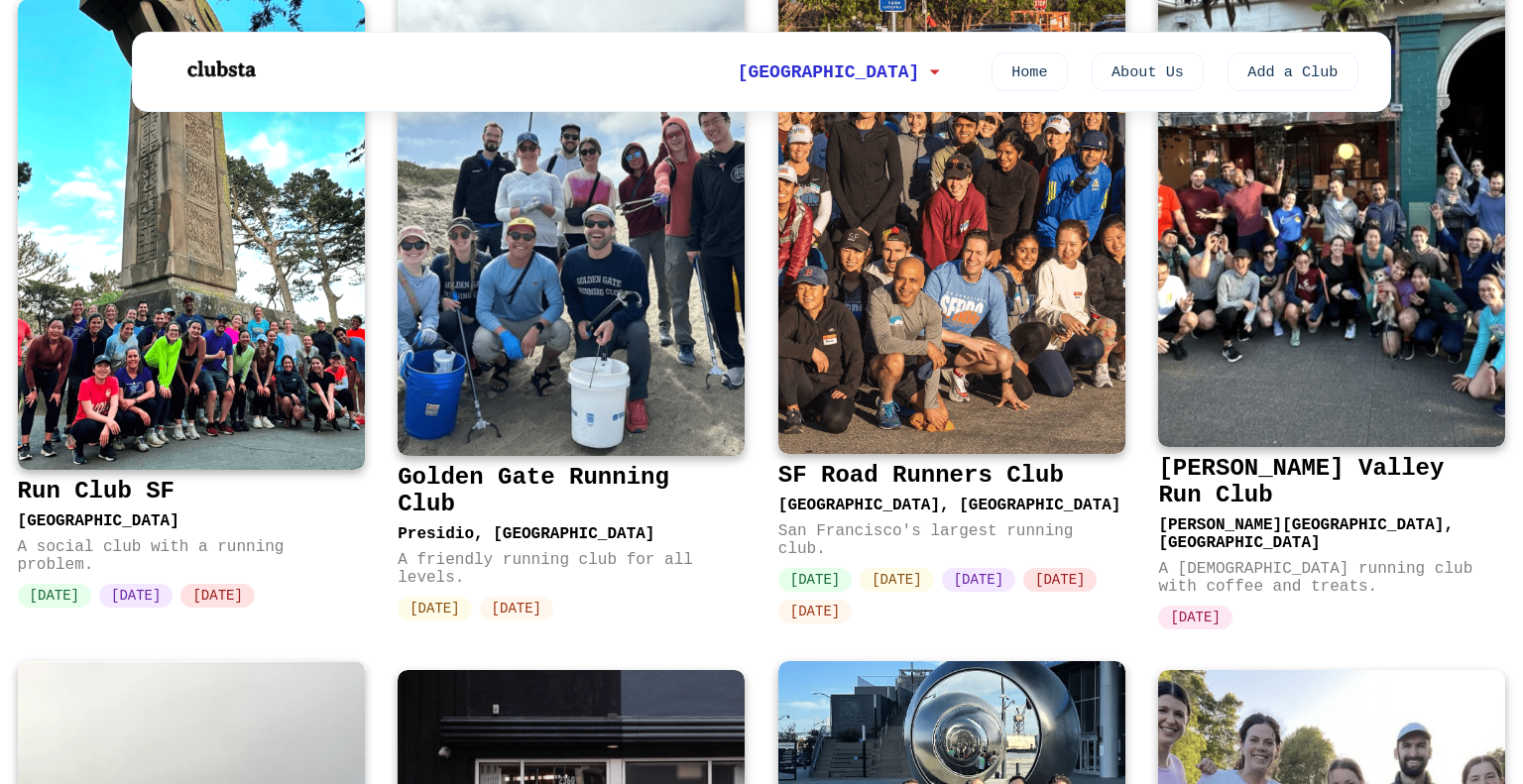 click on "Noe Valley Run Club" at bounding box center (1328, 482) 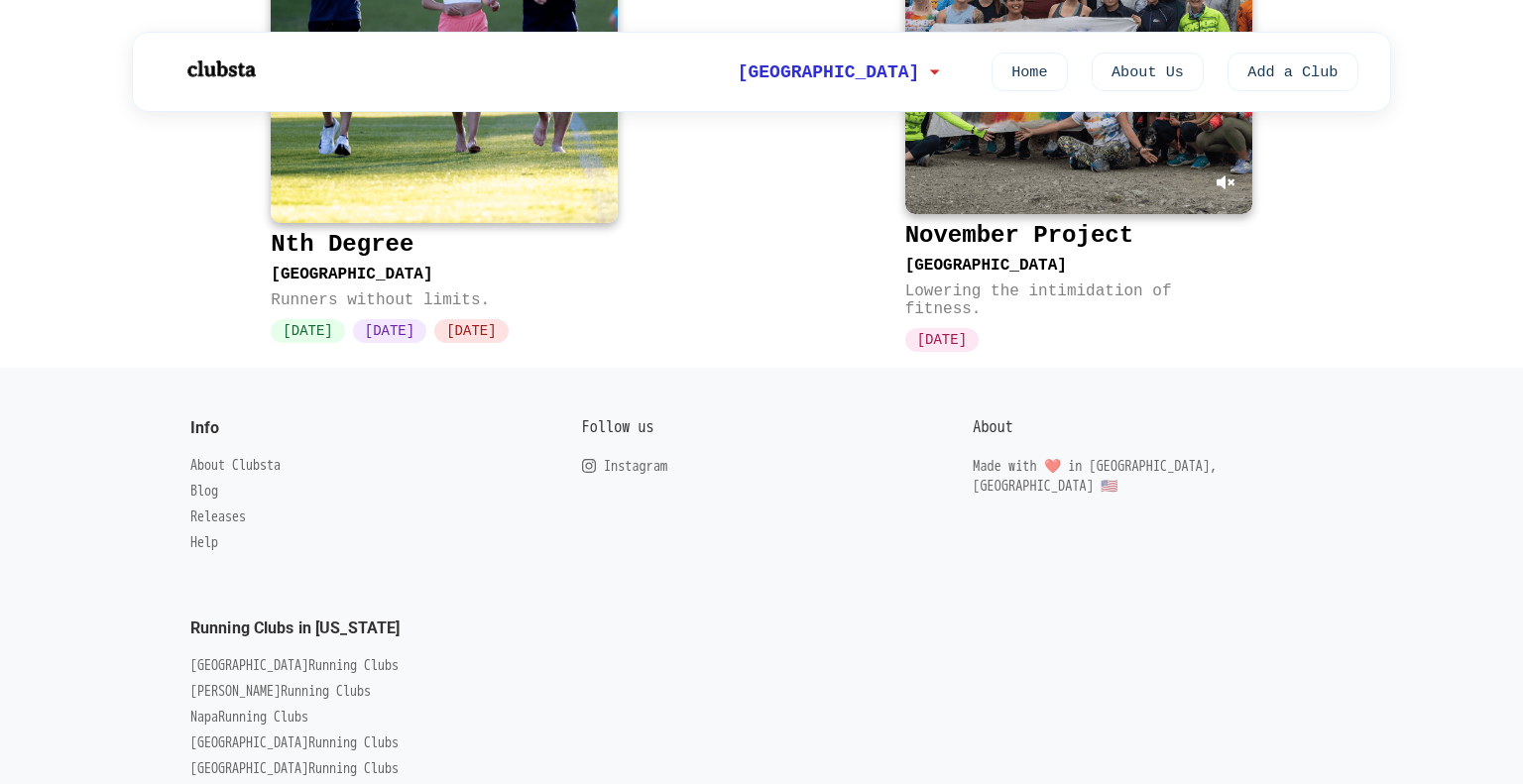 scroll, scrollTop: 4053, scrollLeft: 0, axis: vertical 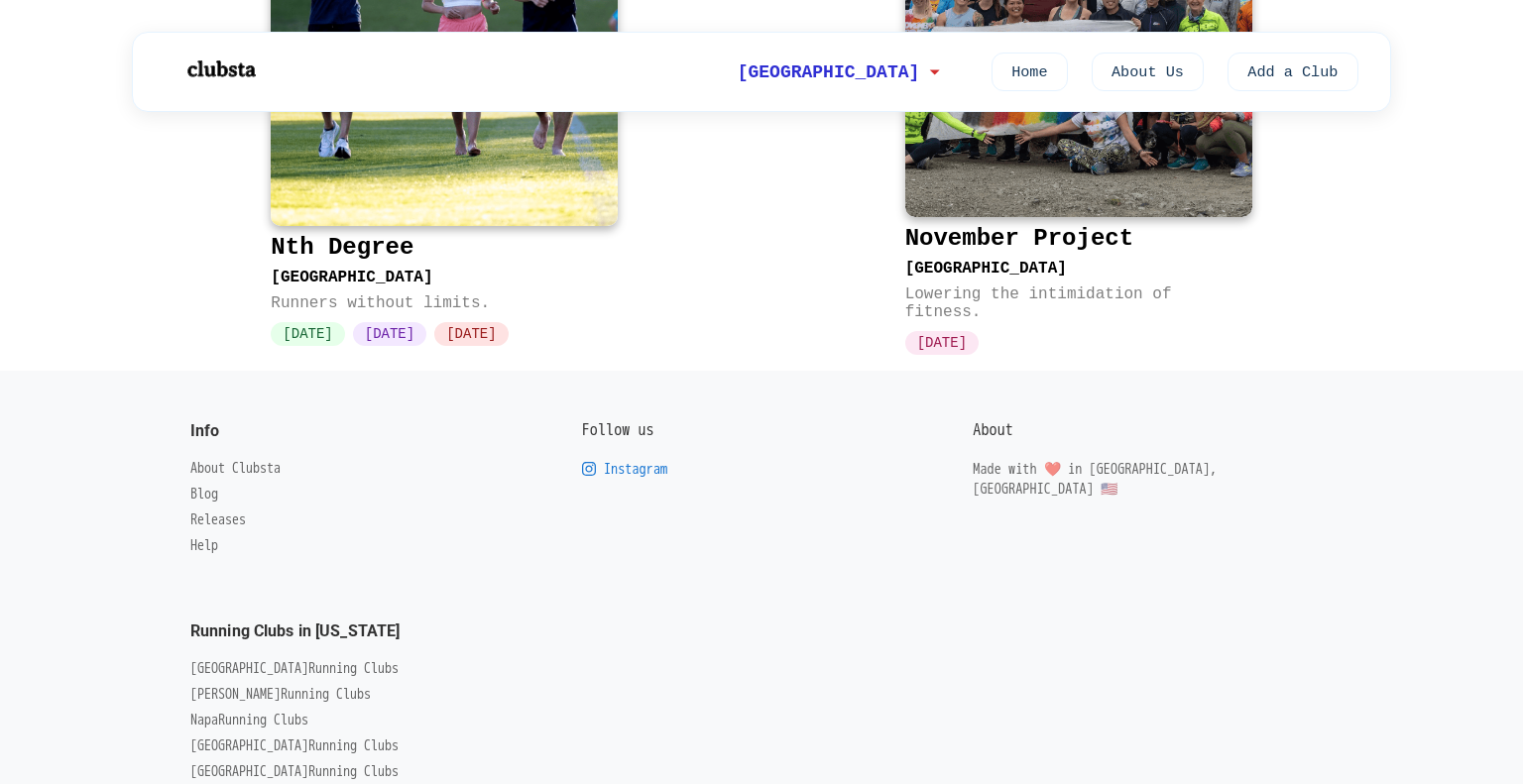 click on "Instagram" at bounding box center (636, 470) 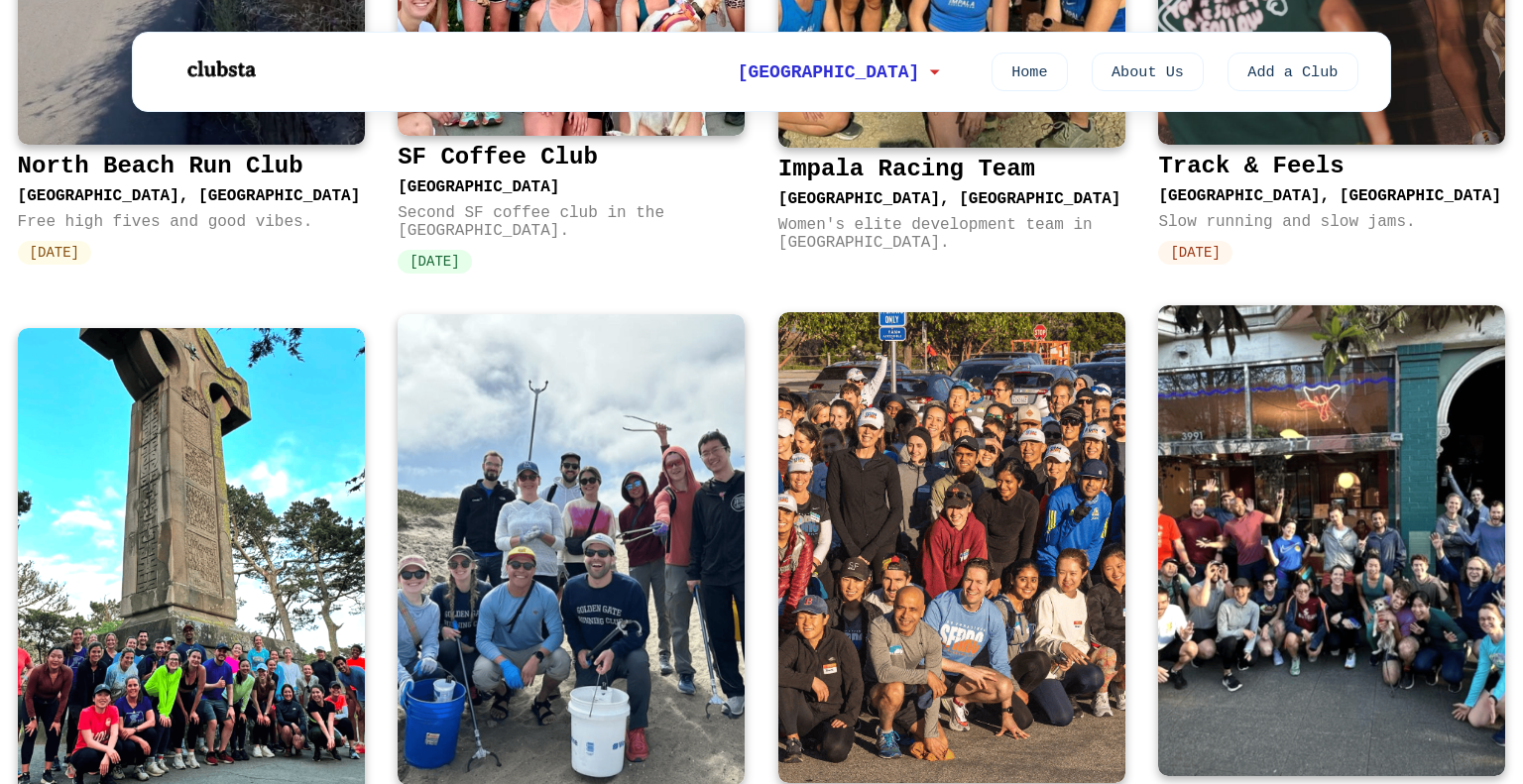 scroll, scrollTop: 0, scrollLeft: 0, axis: both 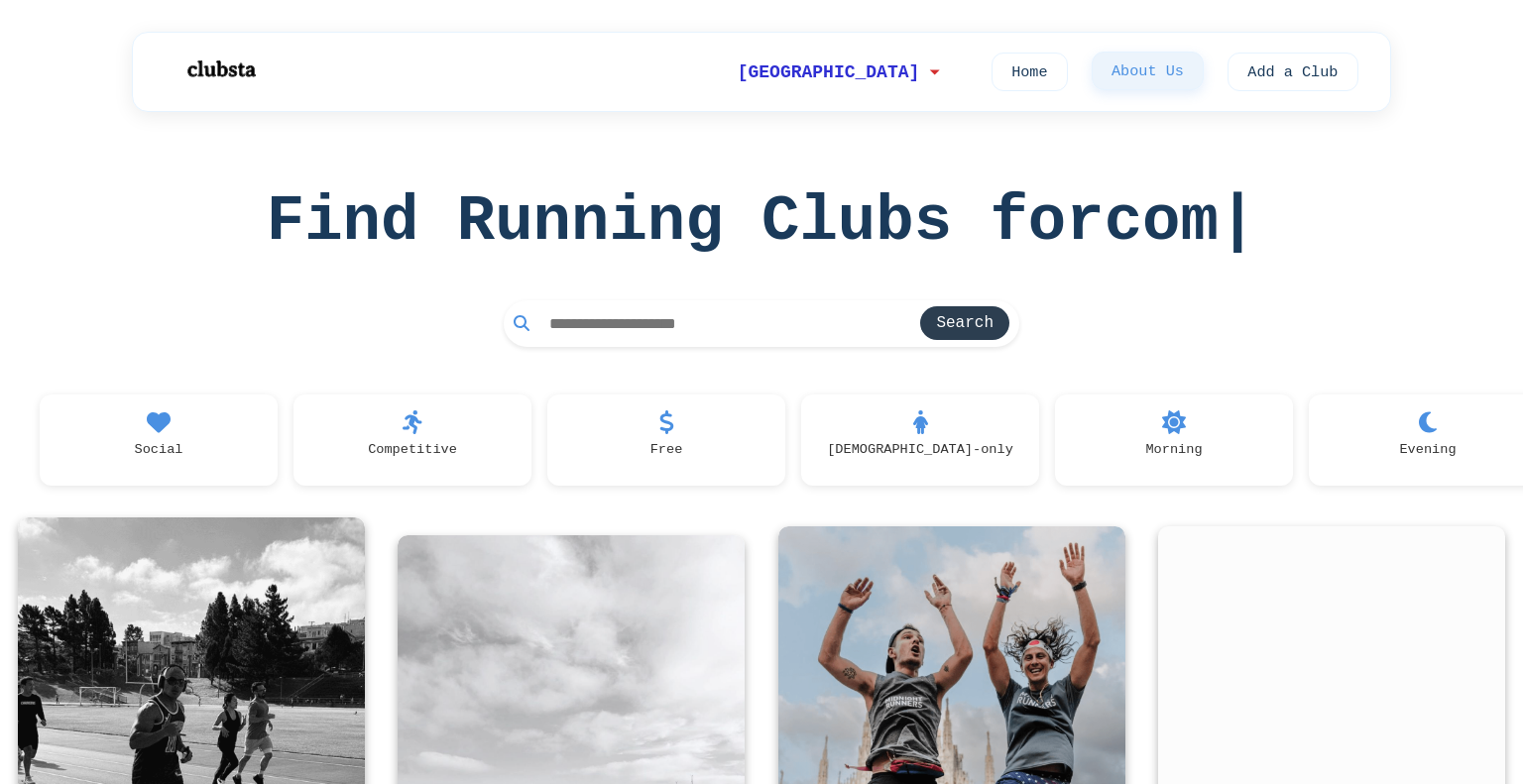 click on "About Us" at bounding box center [1147, 70] 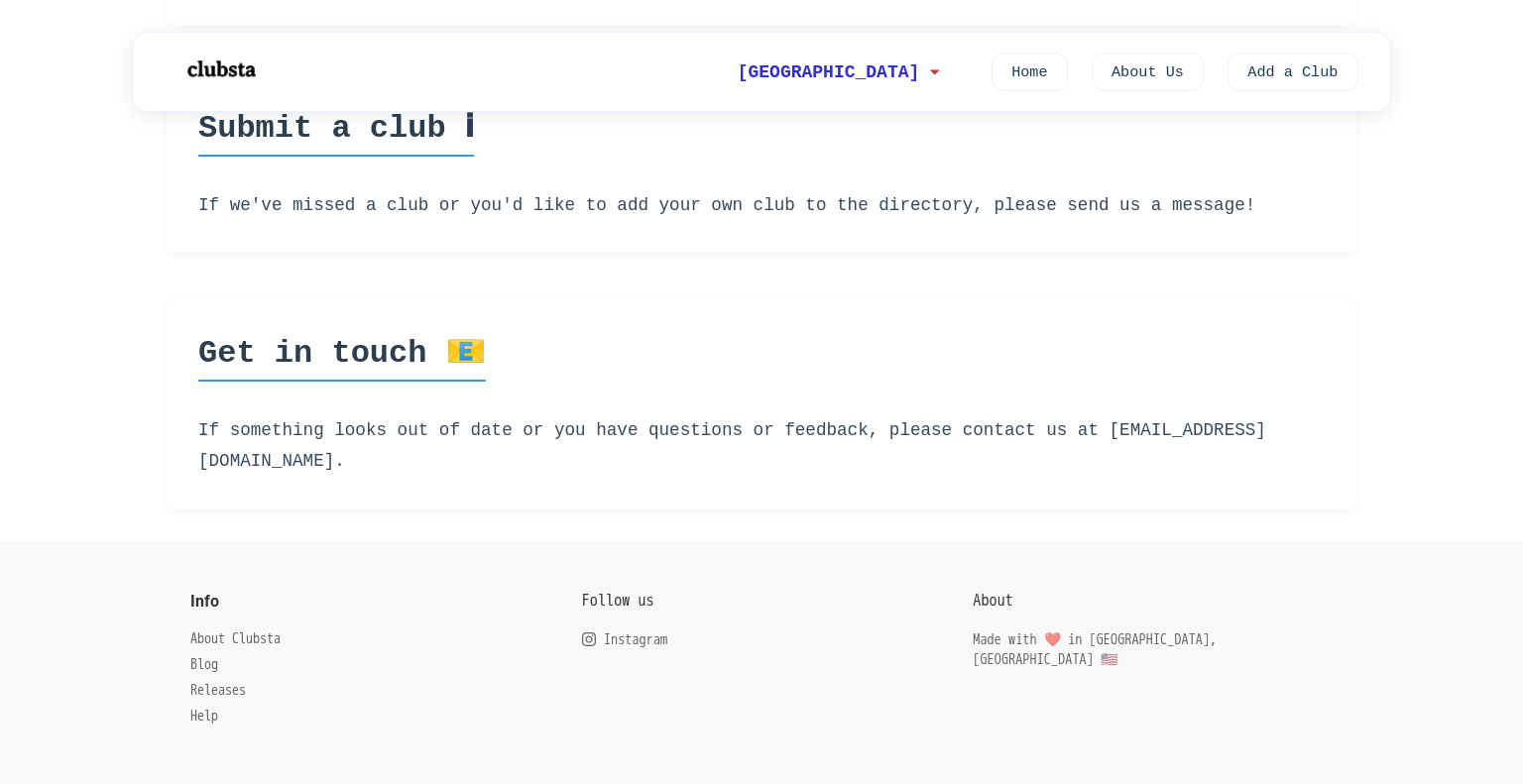 scroll, scrollTop: 0, scrollLeft: 0, axis: both 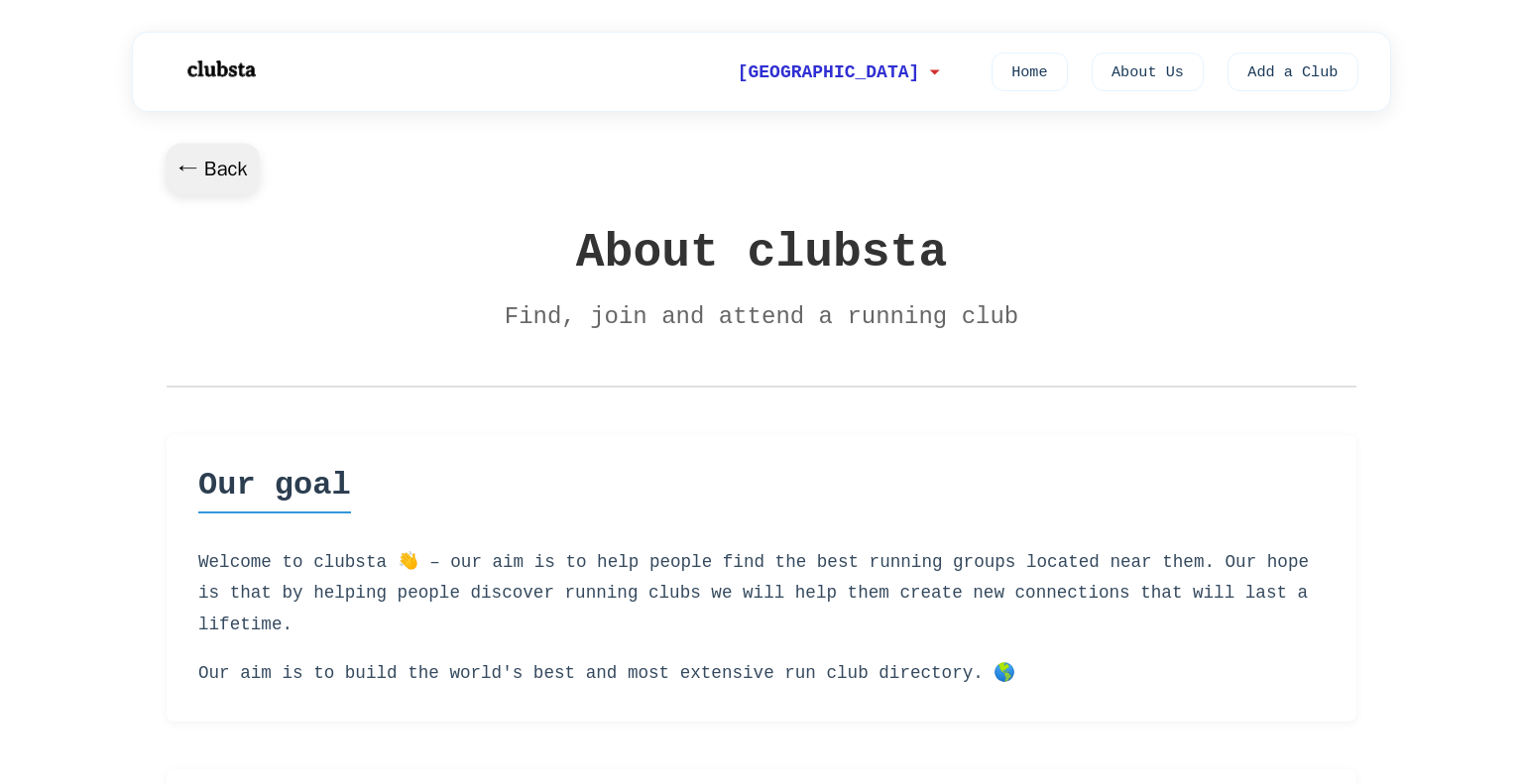 click on "← Back" at bounding box center (212, 168) 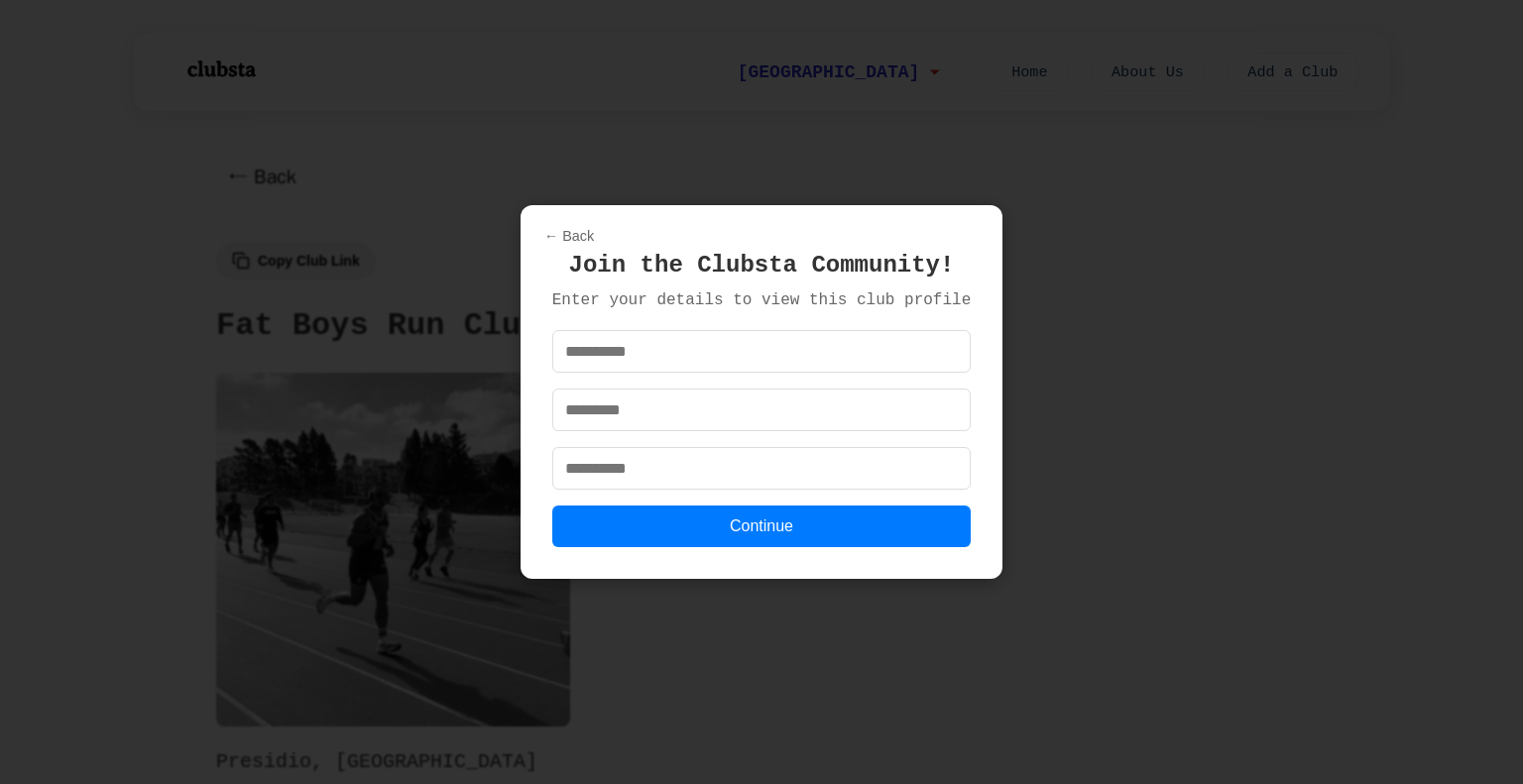 scroll, scrollTop: 0, scrollLeft: 0, axis: both 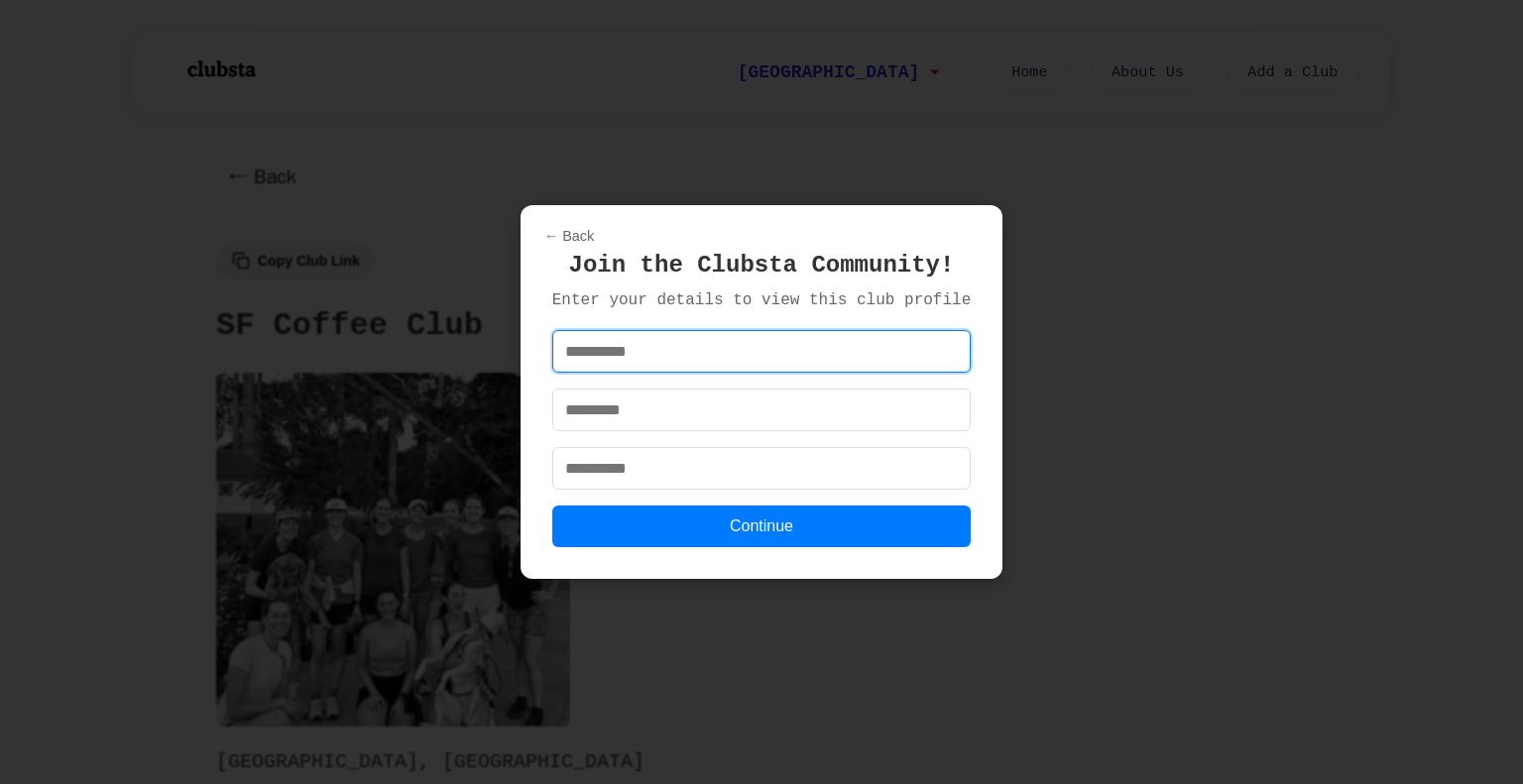 click at bounding box center [762, 351] 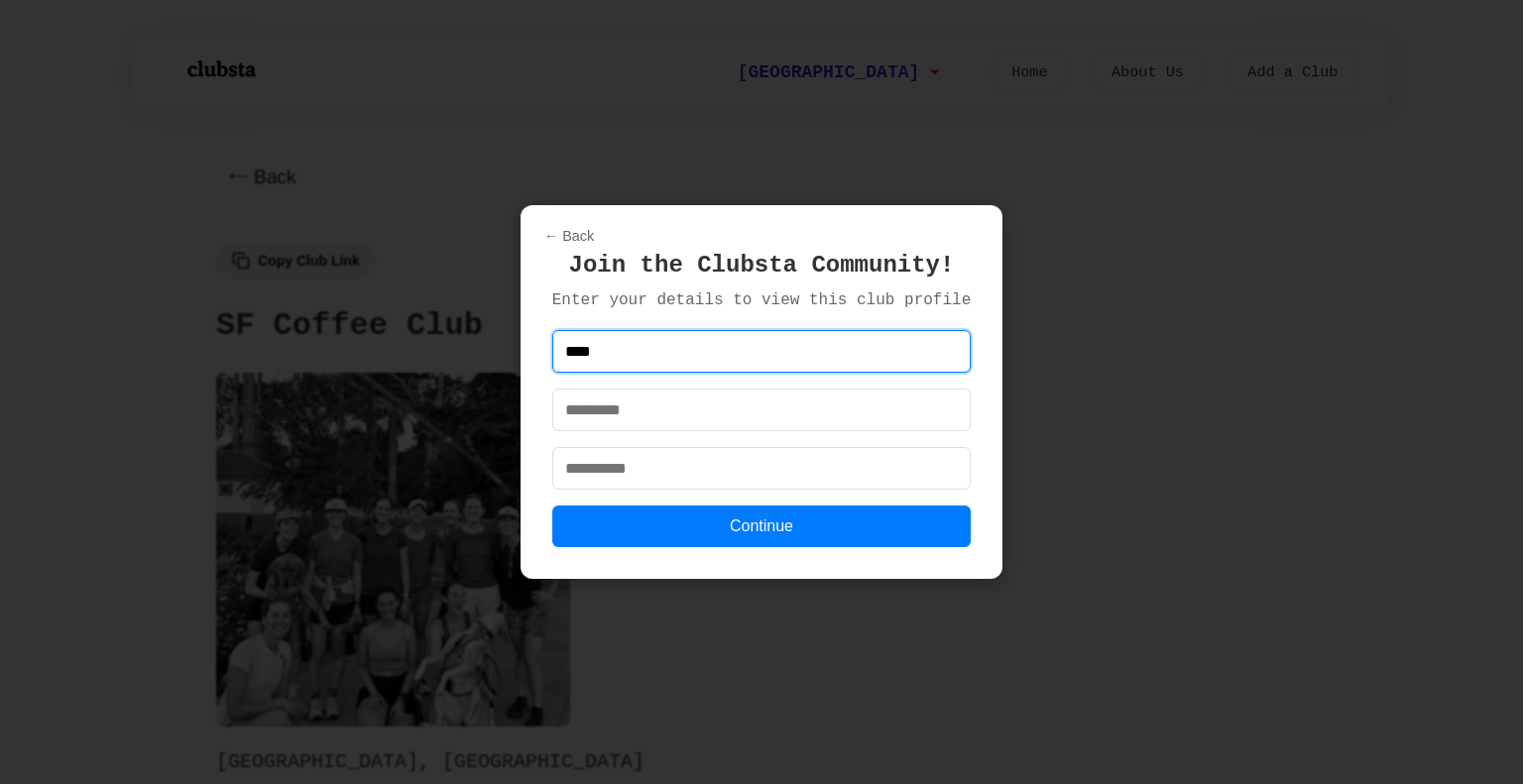 type on "**********" 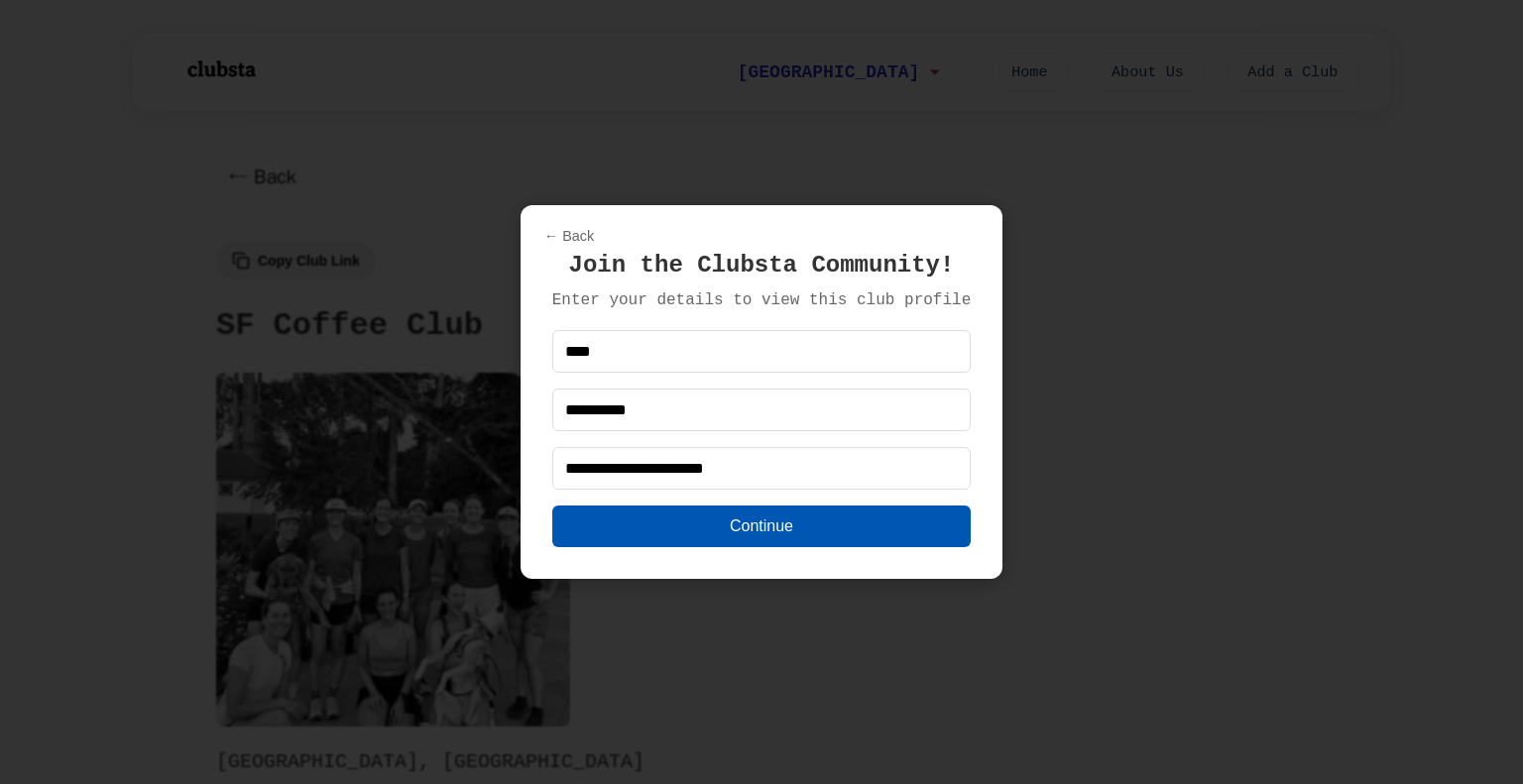 click on "Continue" at bounding box center [762, 526] 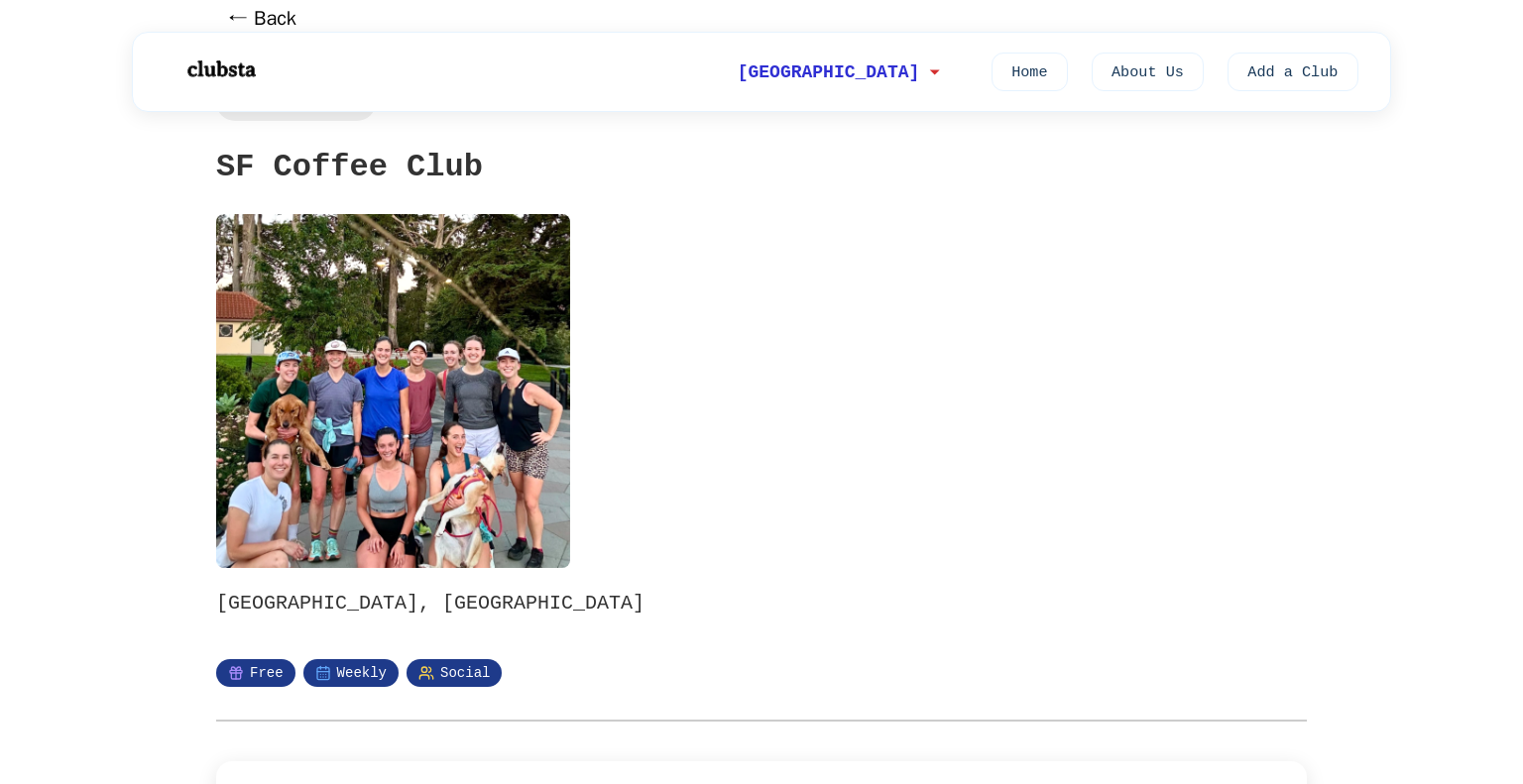 scroll, scrollTop: 165, scrollLeft: 0, axis: vertical 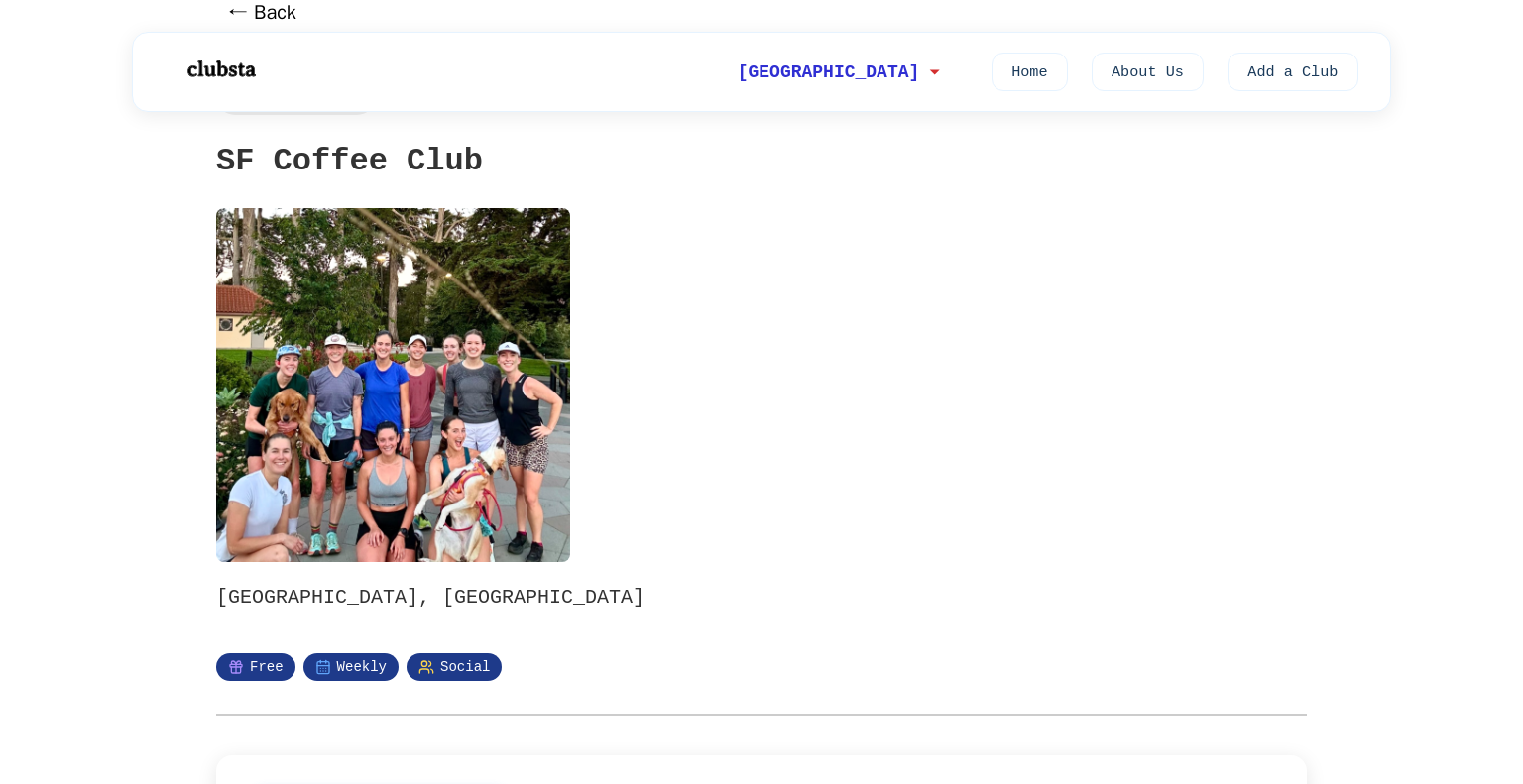 click at bounding box center [393, 385] 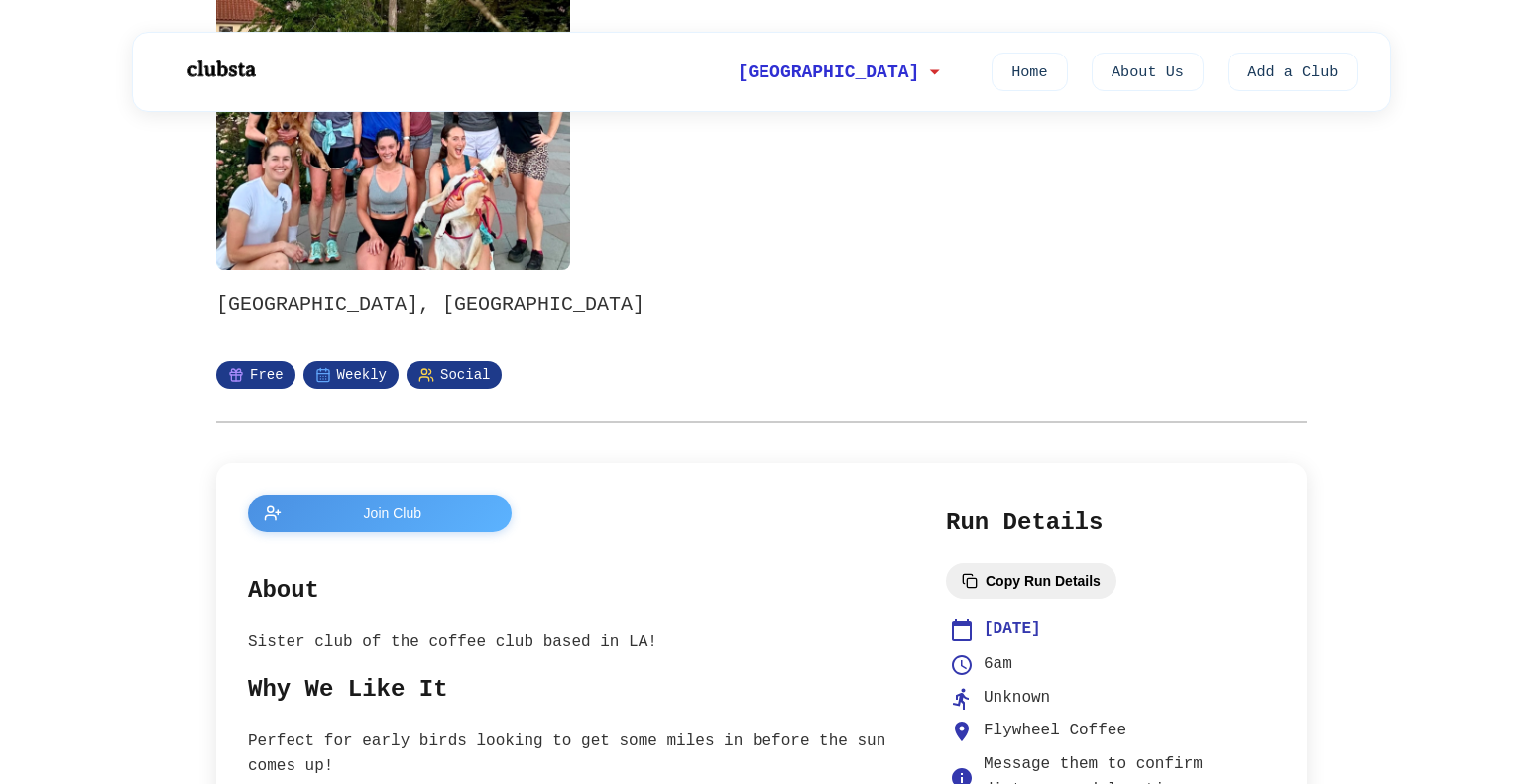 scroll, scrollTop: 463, scrollLeft: 0, axis: vertical 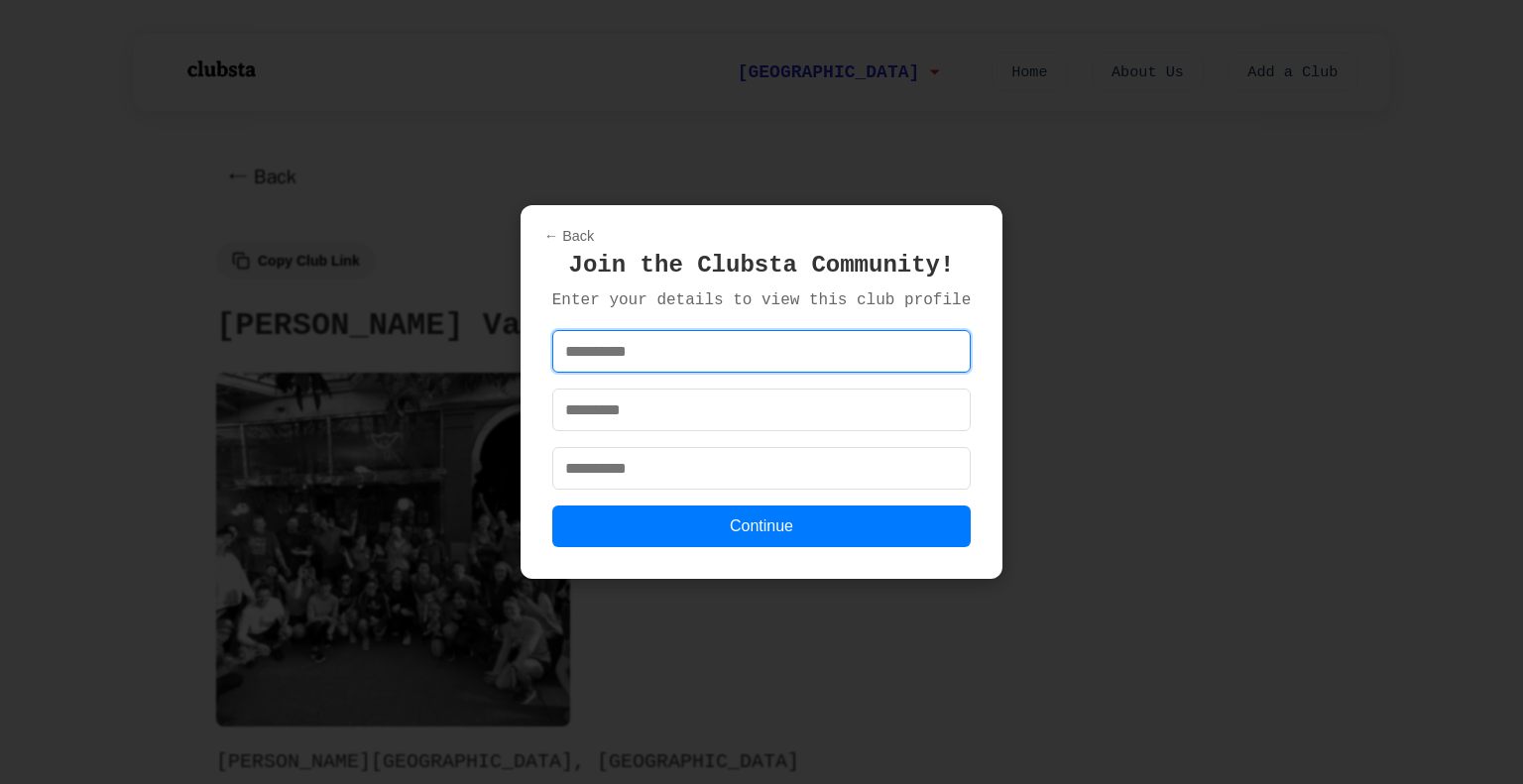 click at bounding box center [762, 351] 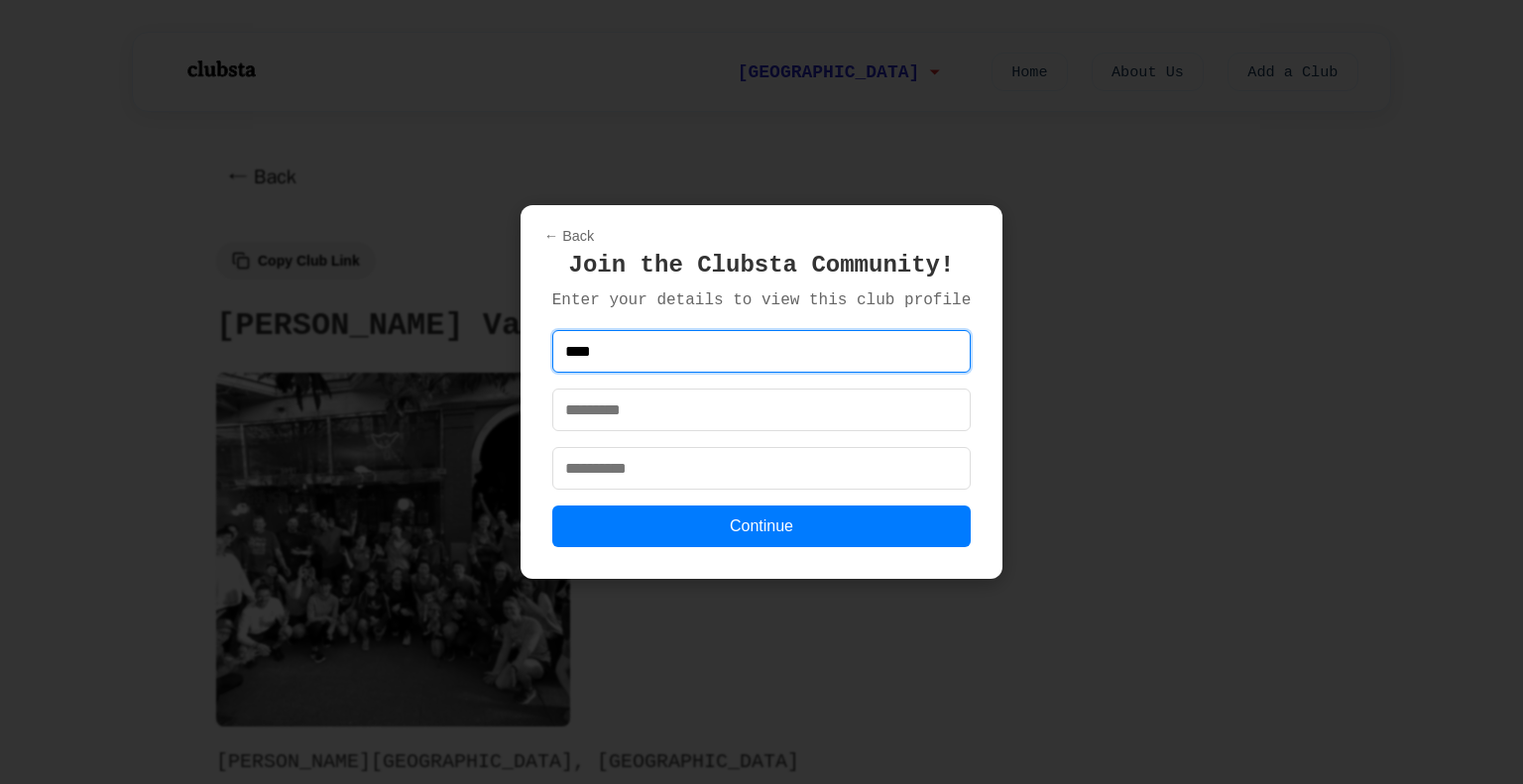 type on "**********" 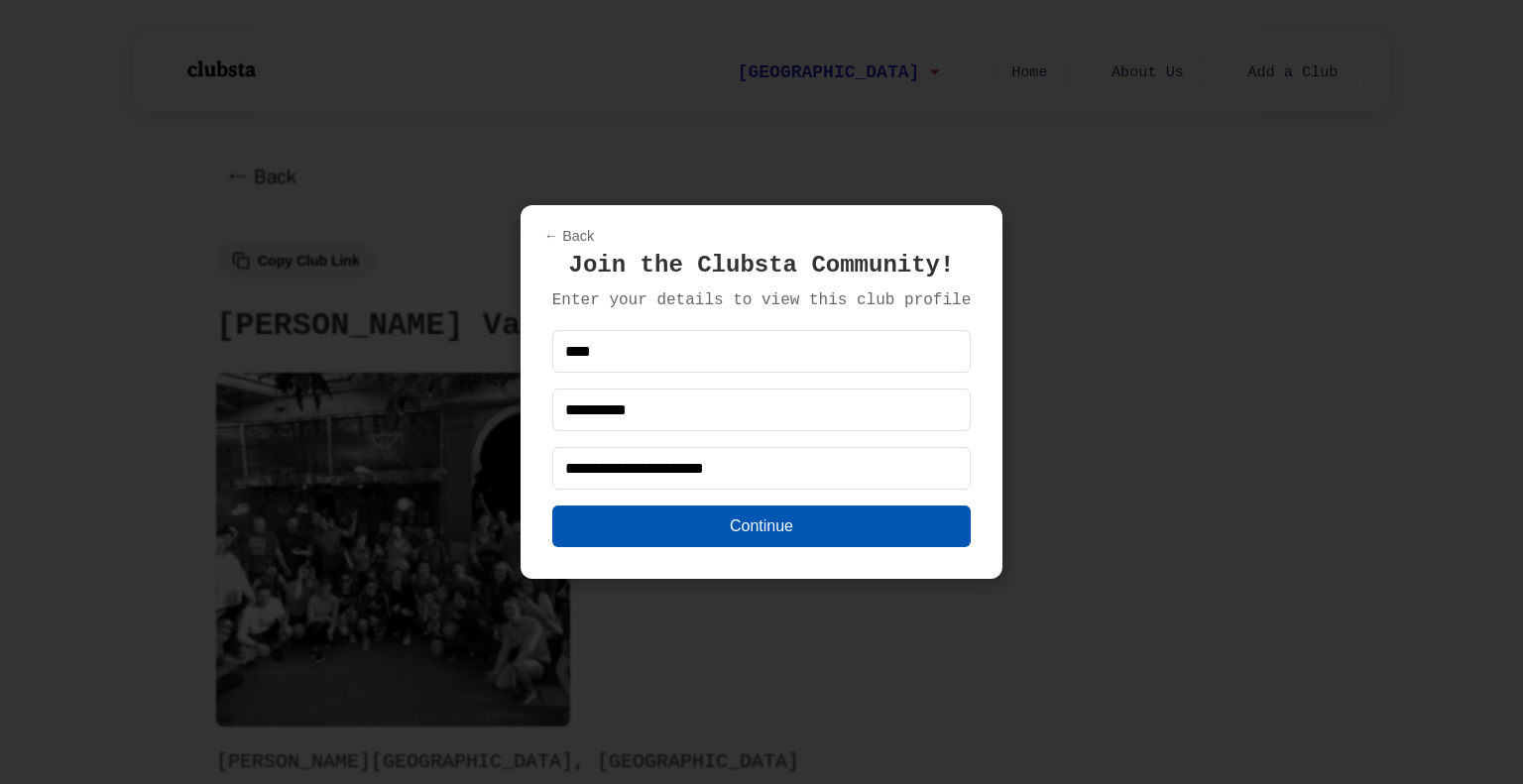 click on "Continue" at bounding box center (762, 526) 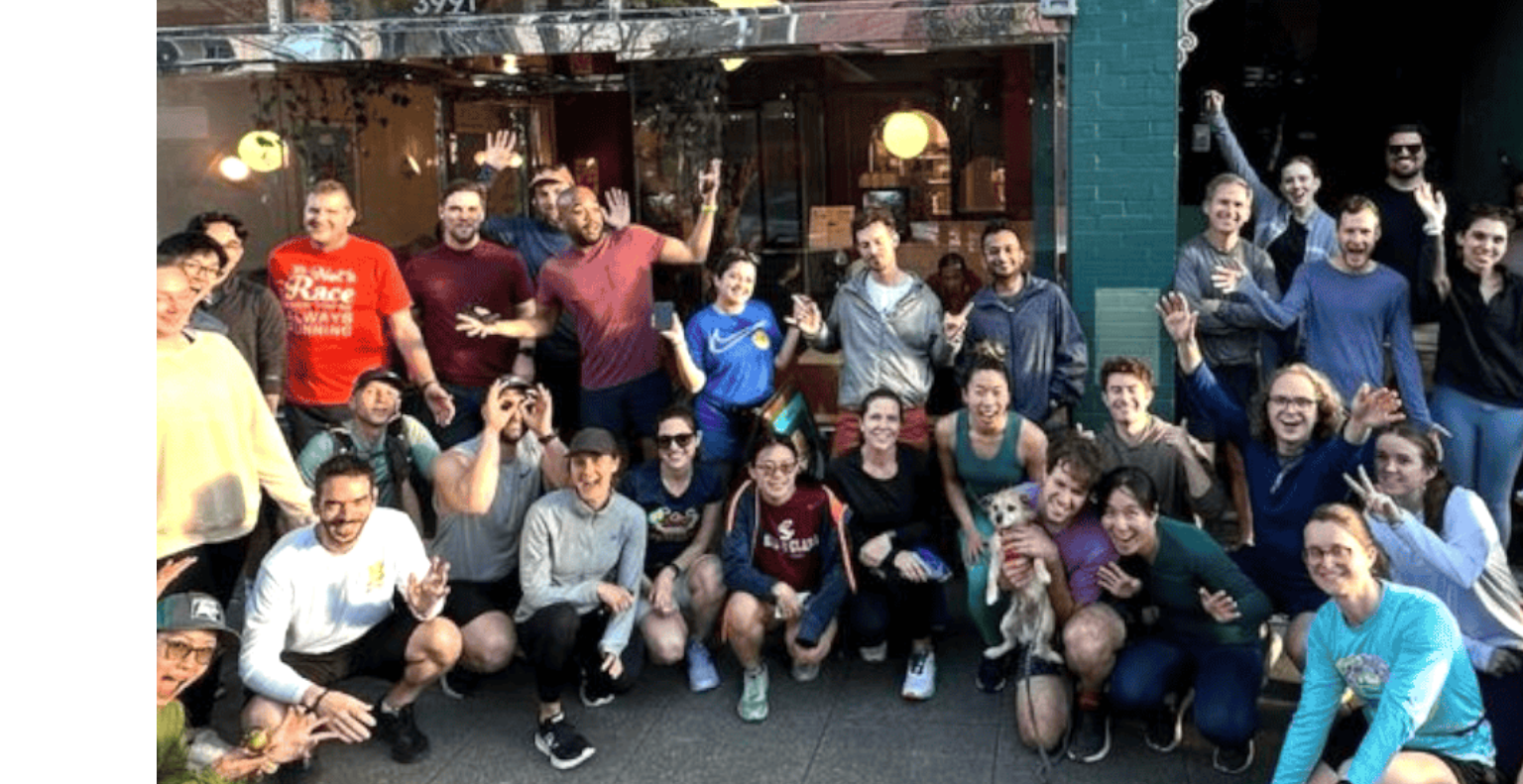 scroll, scrollTop: 22, scrollLeft: 0, axis: vertical 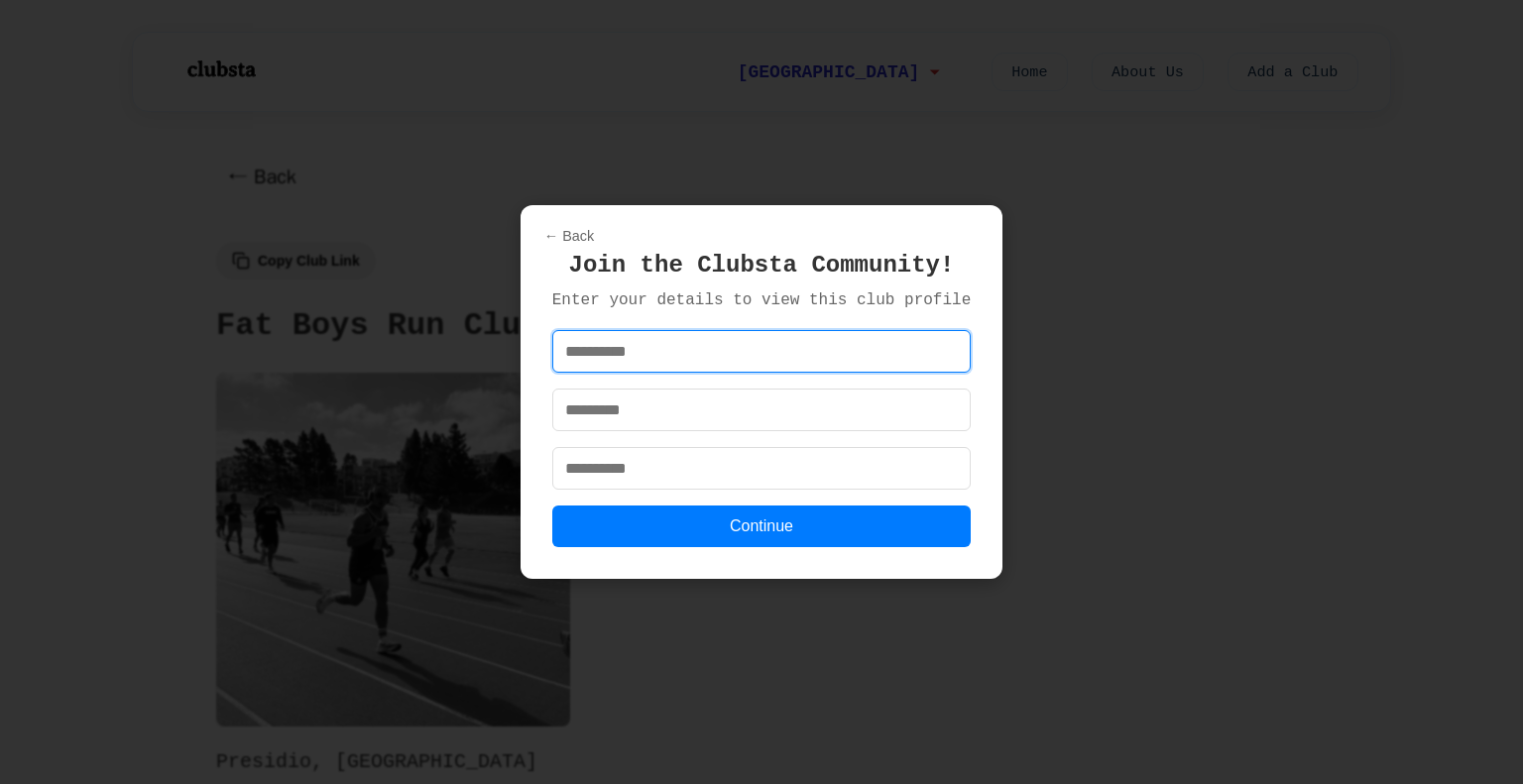 click at bounding box center (762, 351) 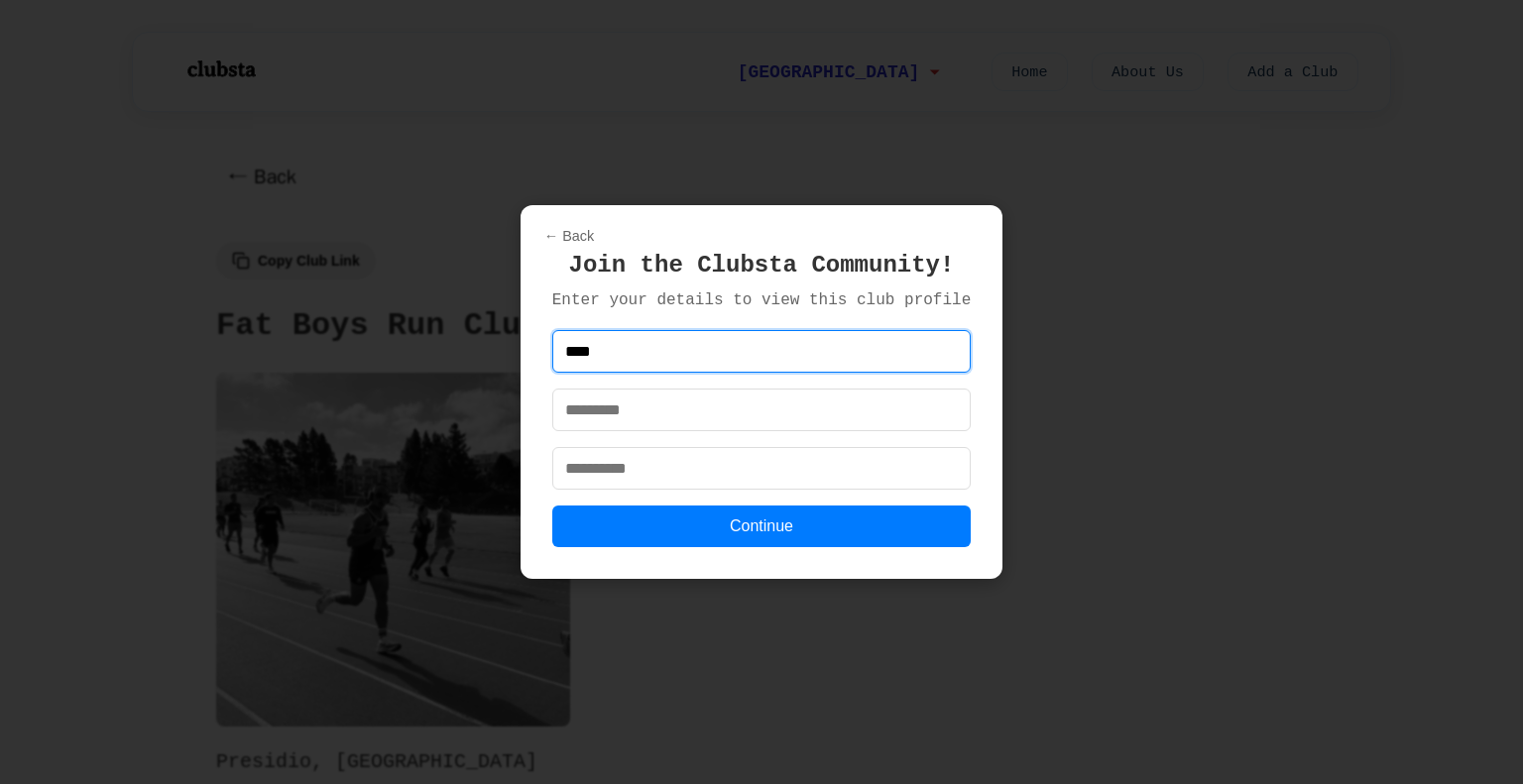 type on "**********" 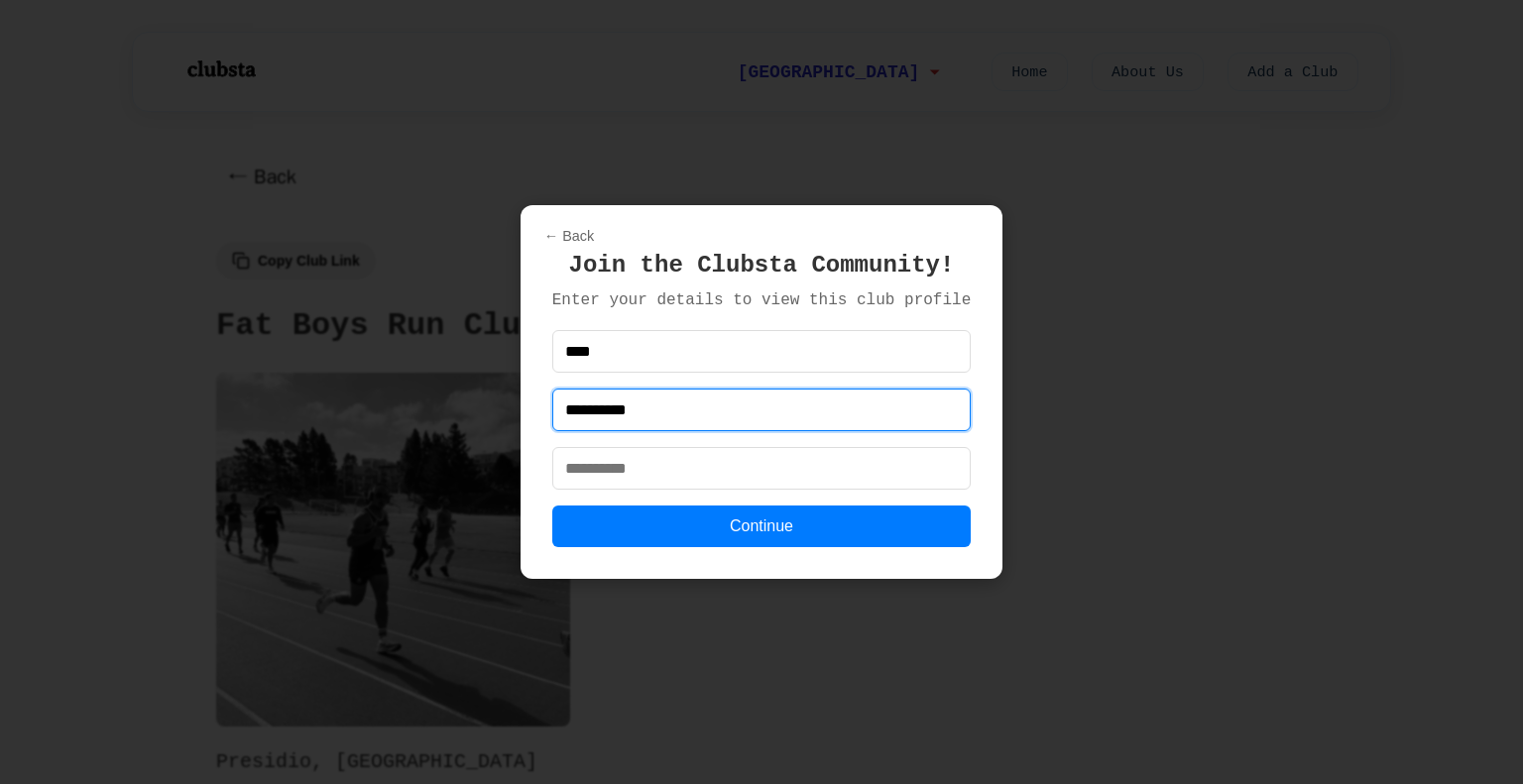 type on "**********" 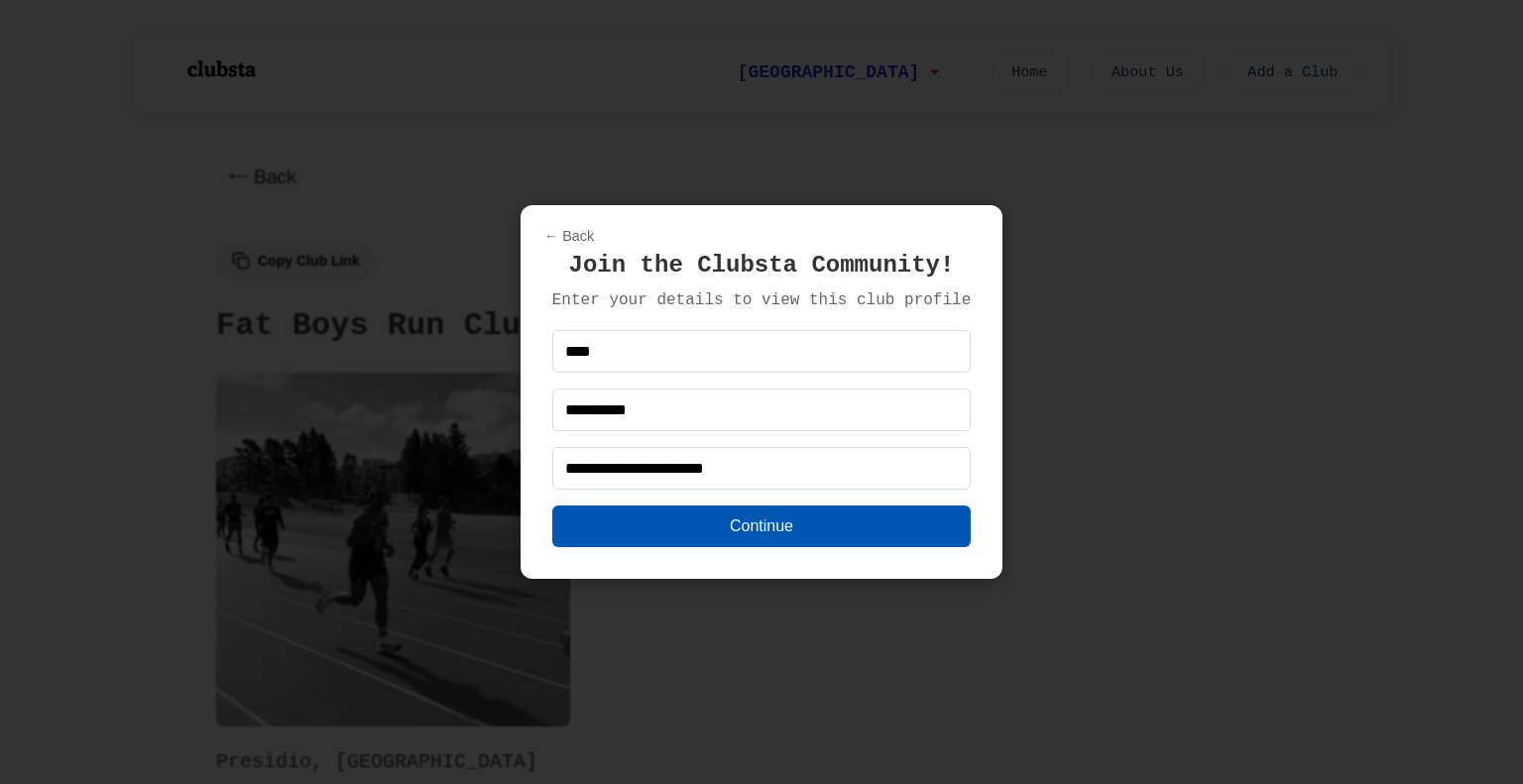 click on "Continue" at bounding box center (762, 526) 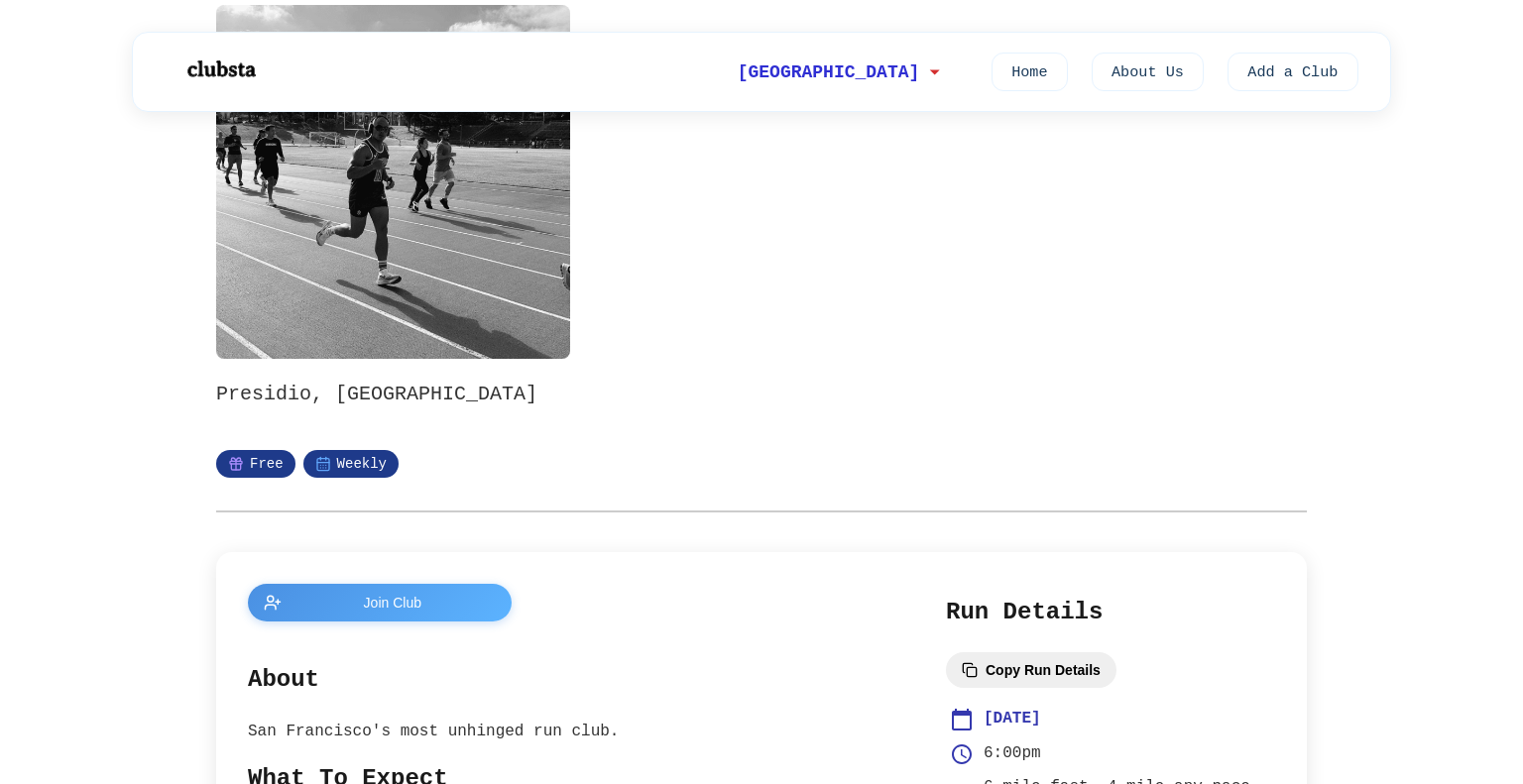 scroll, scrollTop: 370, scrollLeft: 0, axis: vertical 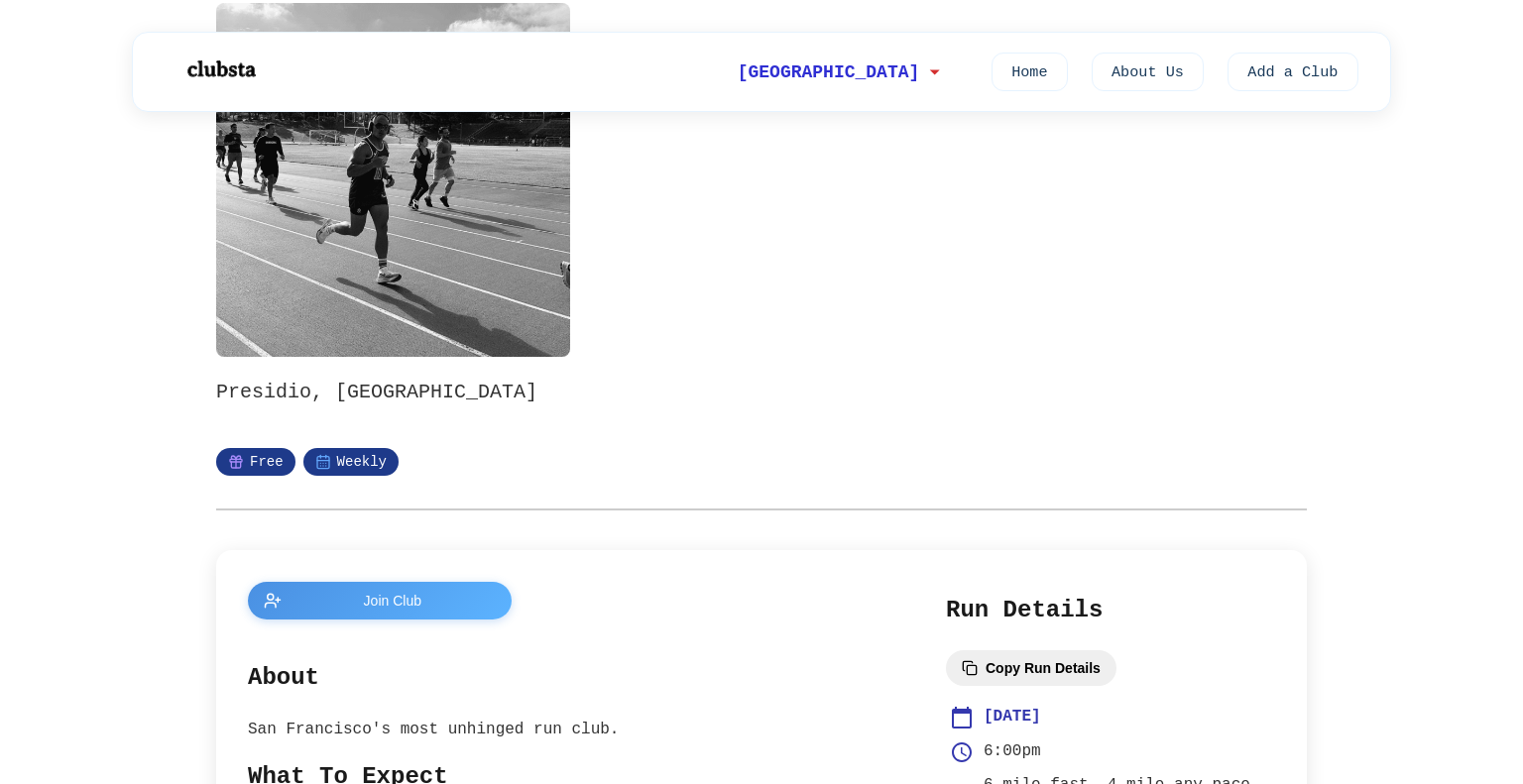 click at bounding box center [393, 179] 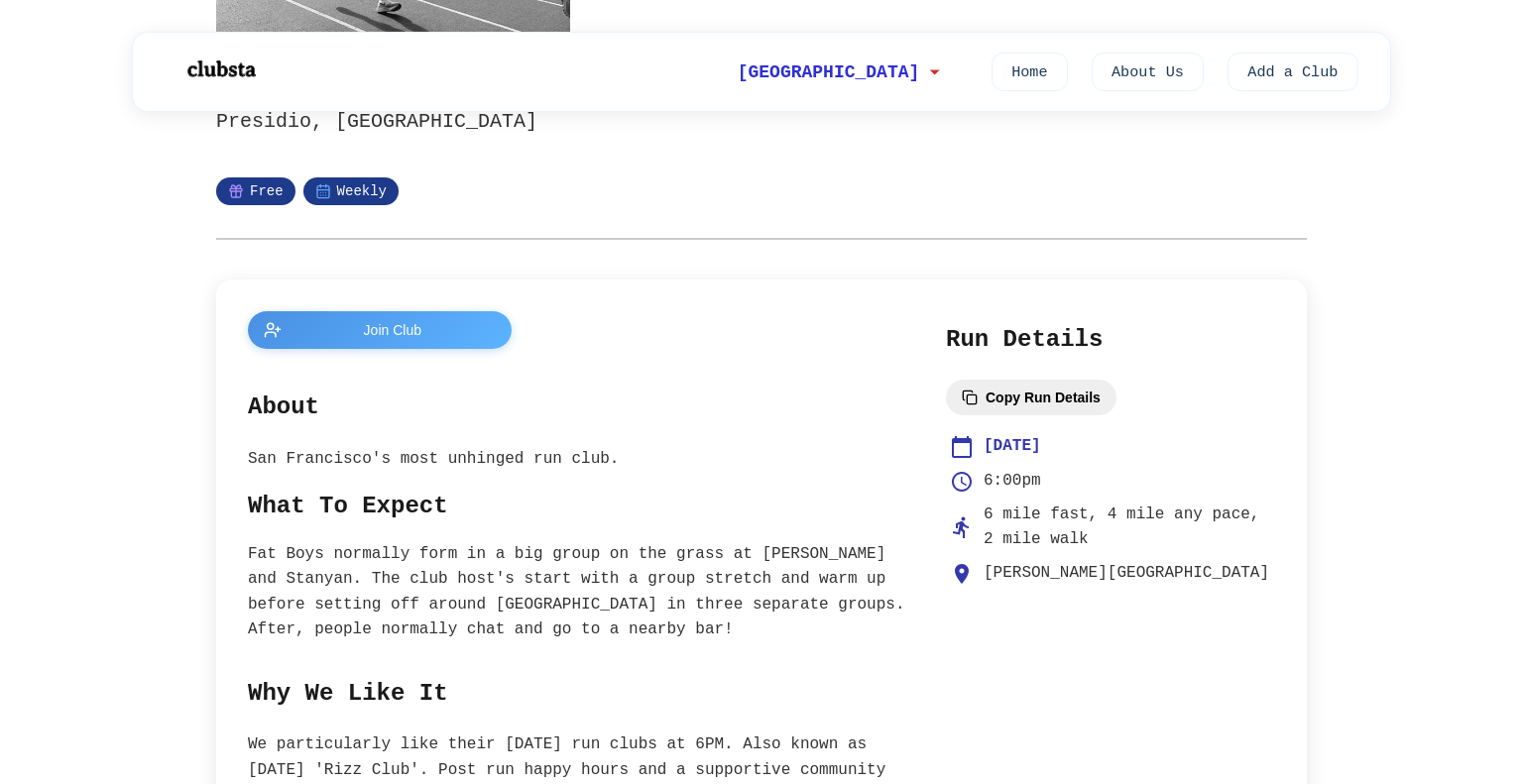 scroll, scrollTop: 649, scrollLeft: 0, axis: vertical 